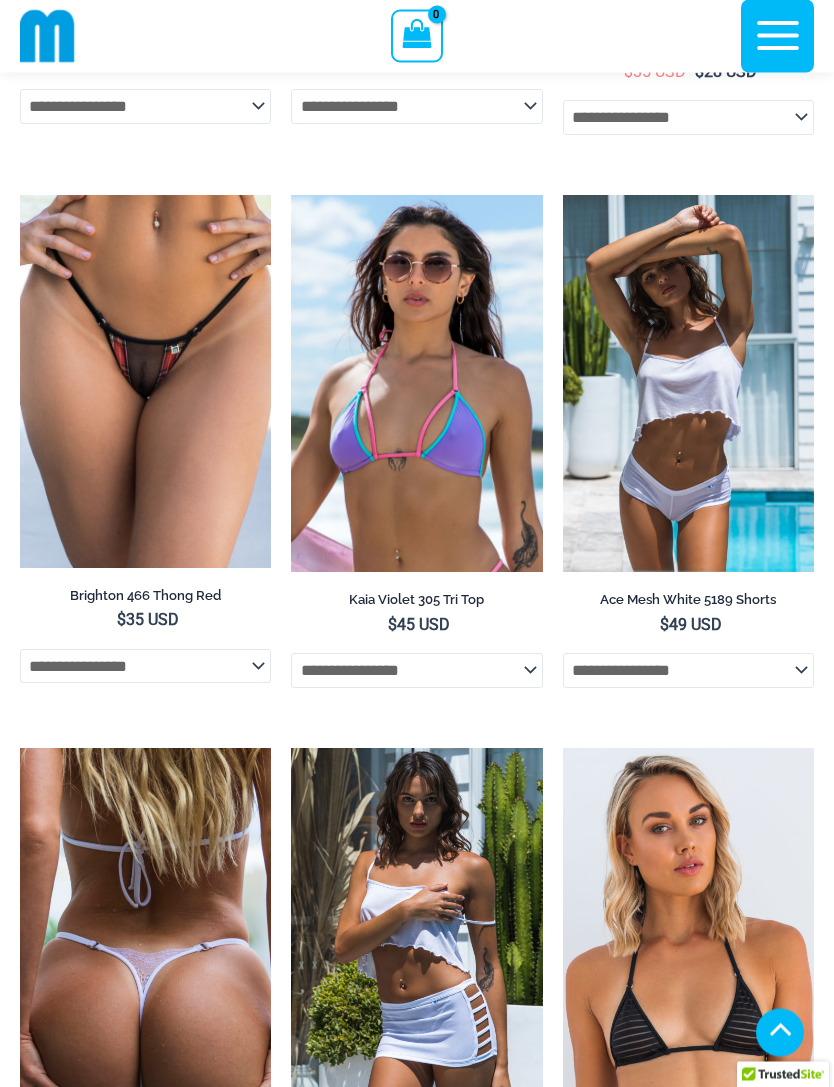 scroll, scrollTop: 3859, scrollLeft: 0, axis: vertical 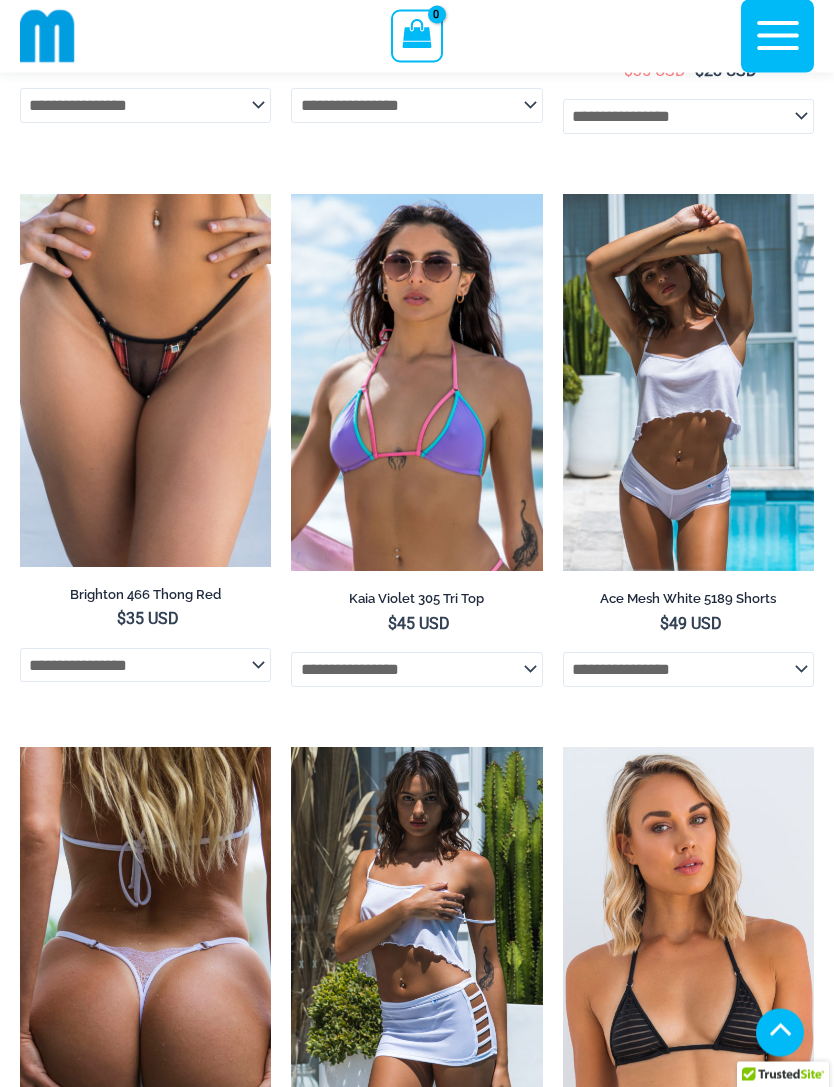 click at bounding box center [563, 195] 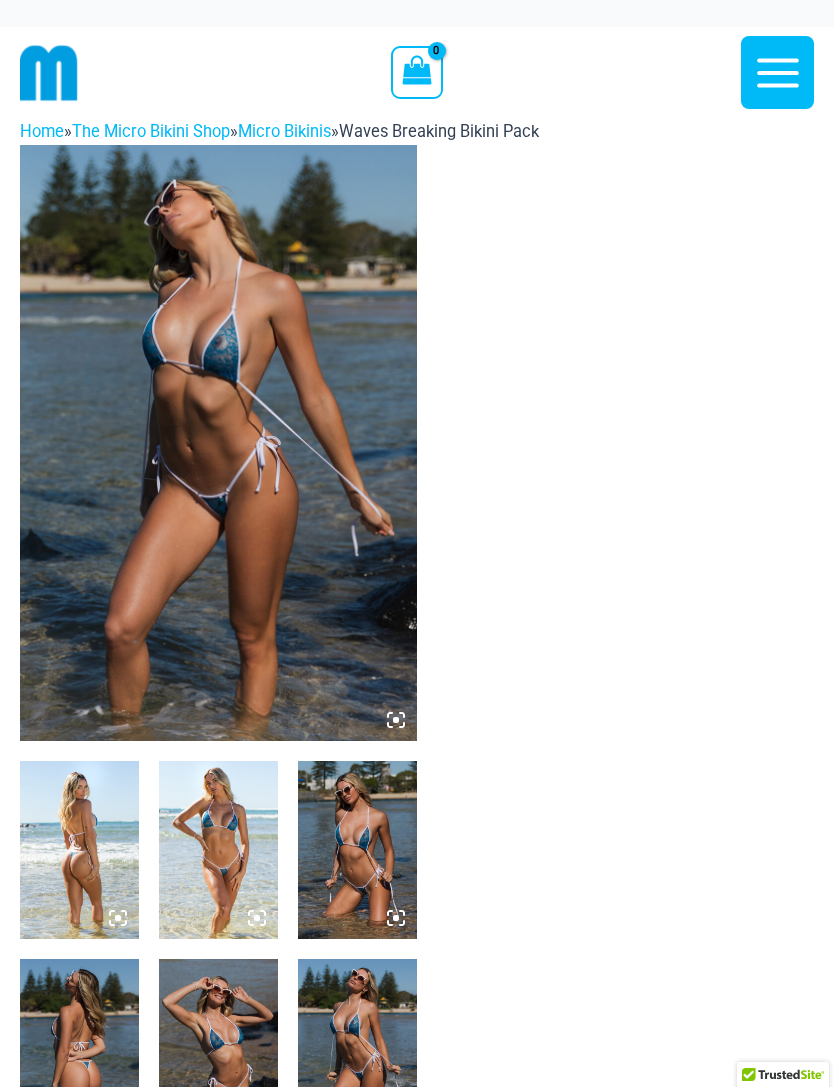 scroll, scrollTop: 3924, scrollLeft: 0, axis: vertical 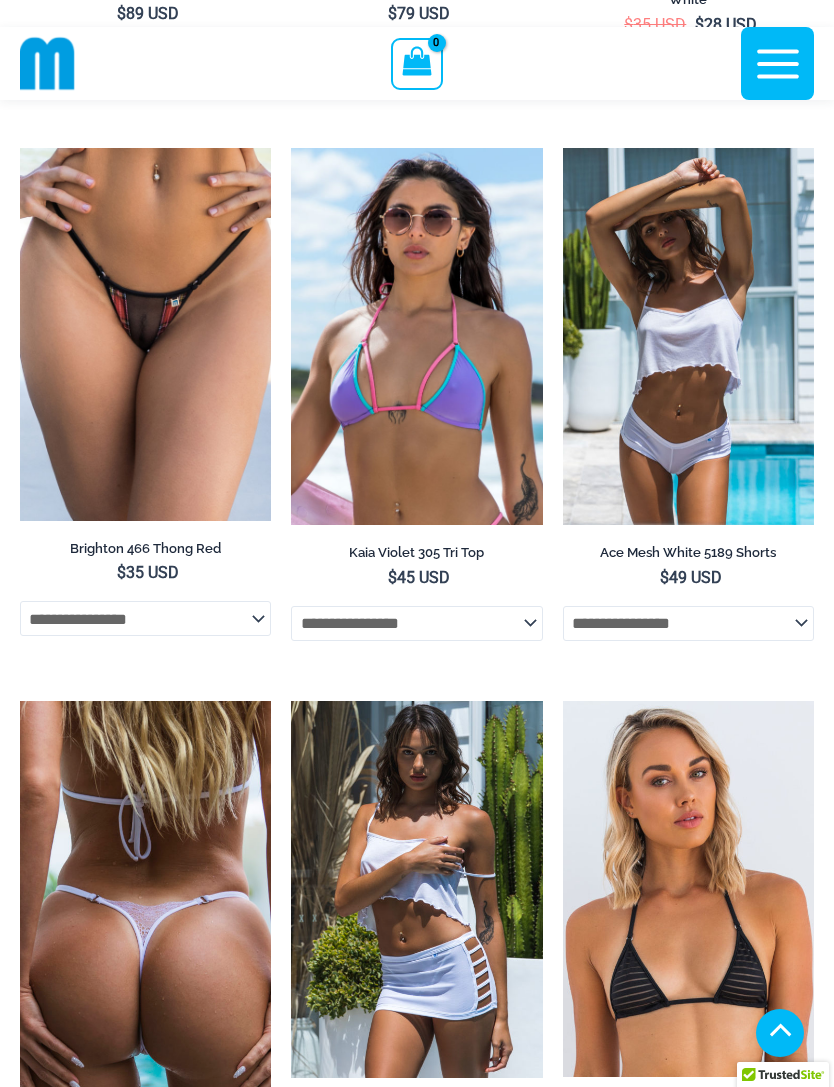 click at bounding box center [20, 148] 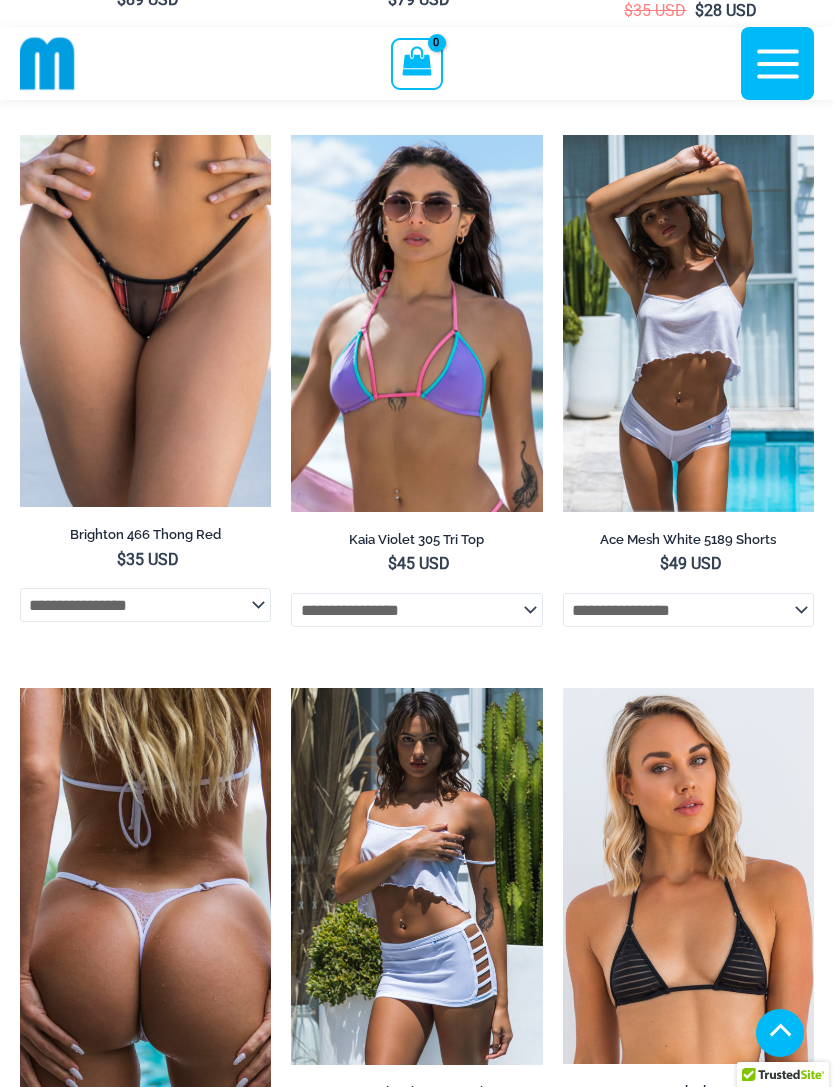 click at bounding box center [291, 135] 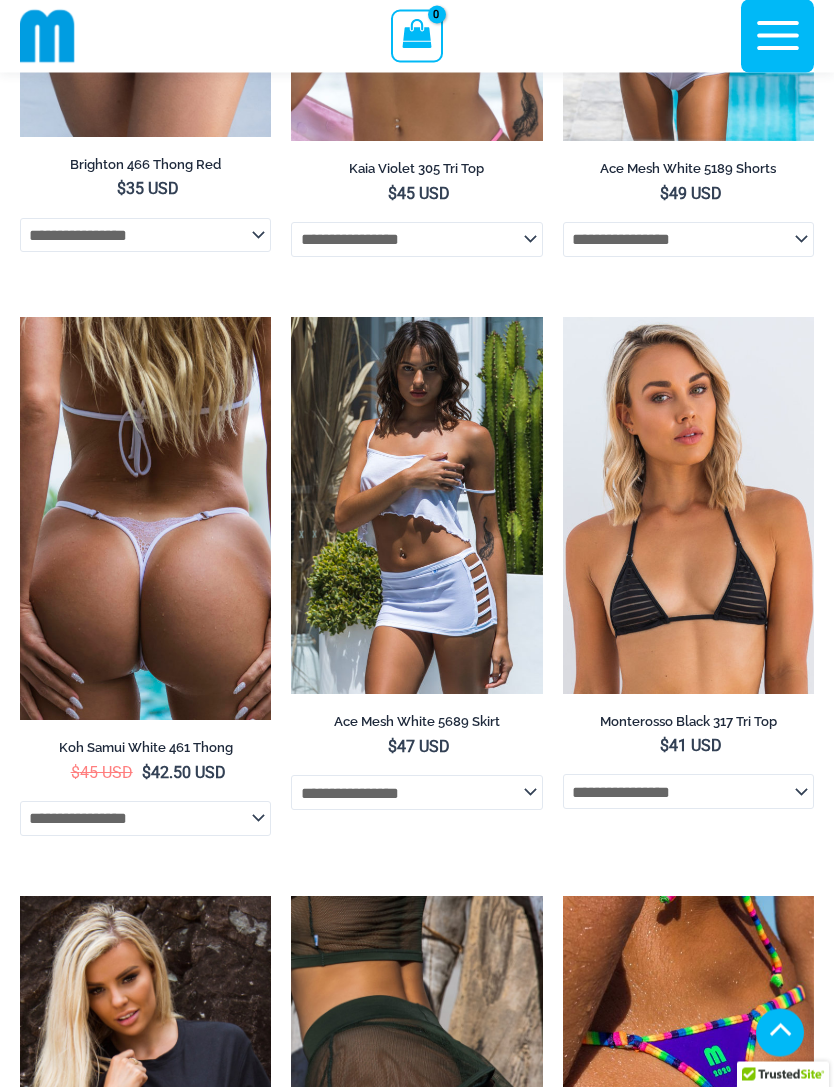 scroll, scrollTop: 4293, scrollLeft: 0, axis: vertical 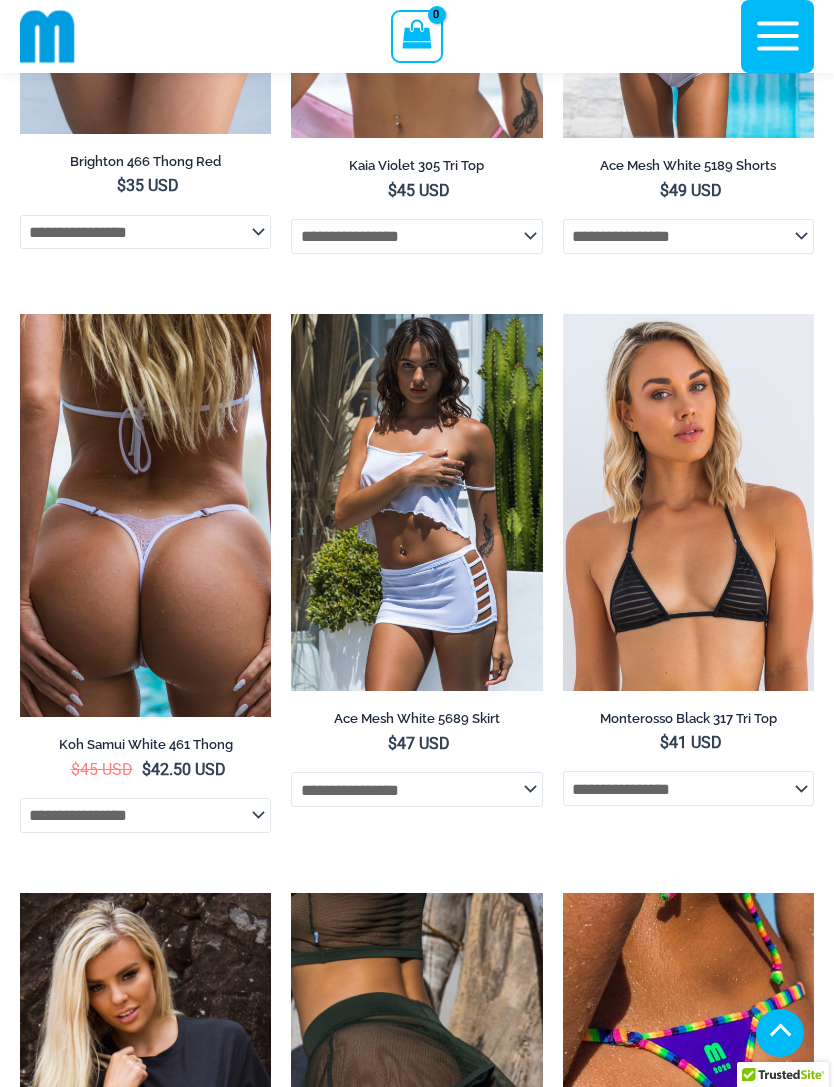 click at bounding box center (563, 314) 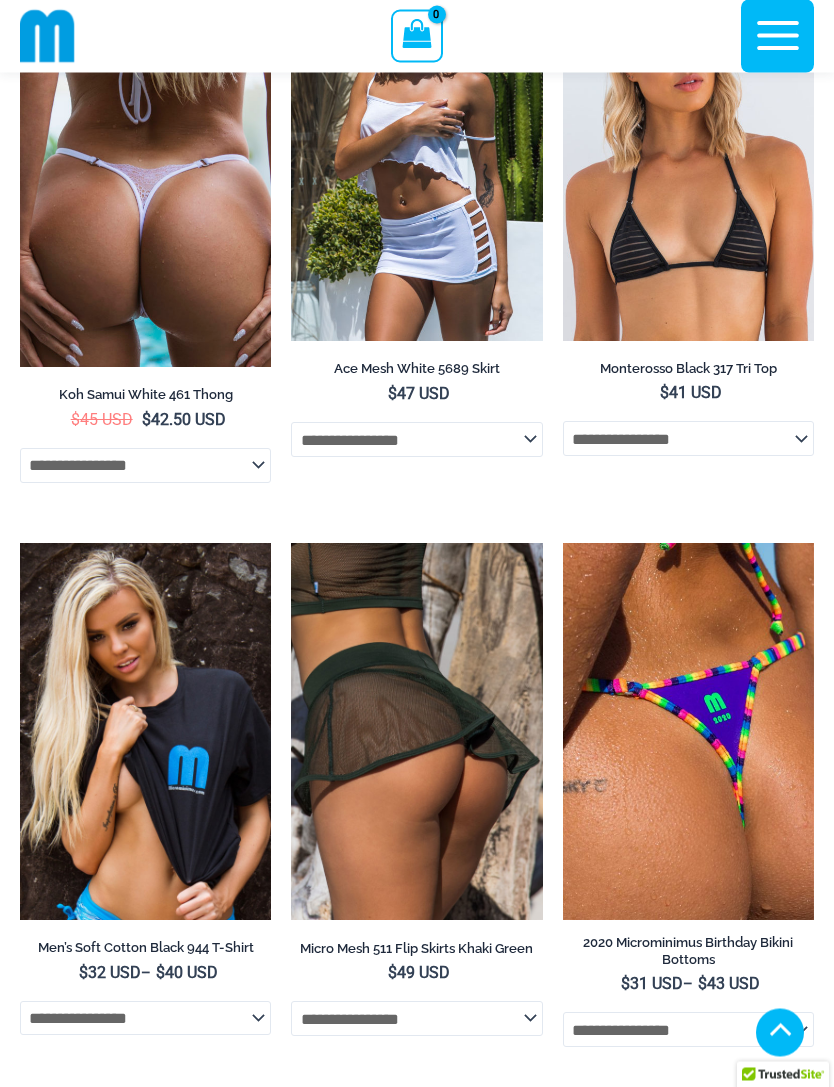 scroll, scrollTop: 4644, scrollLeft: 0, axis: vertical 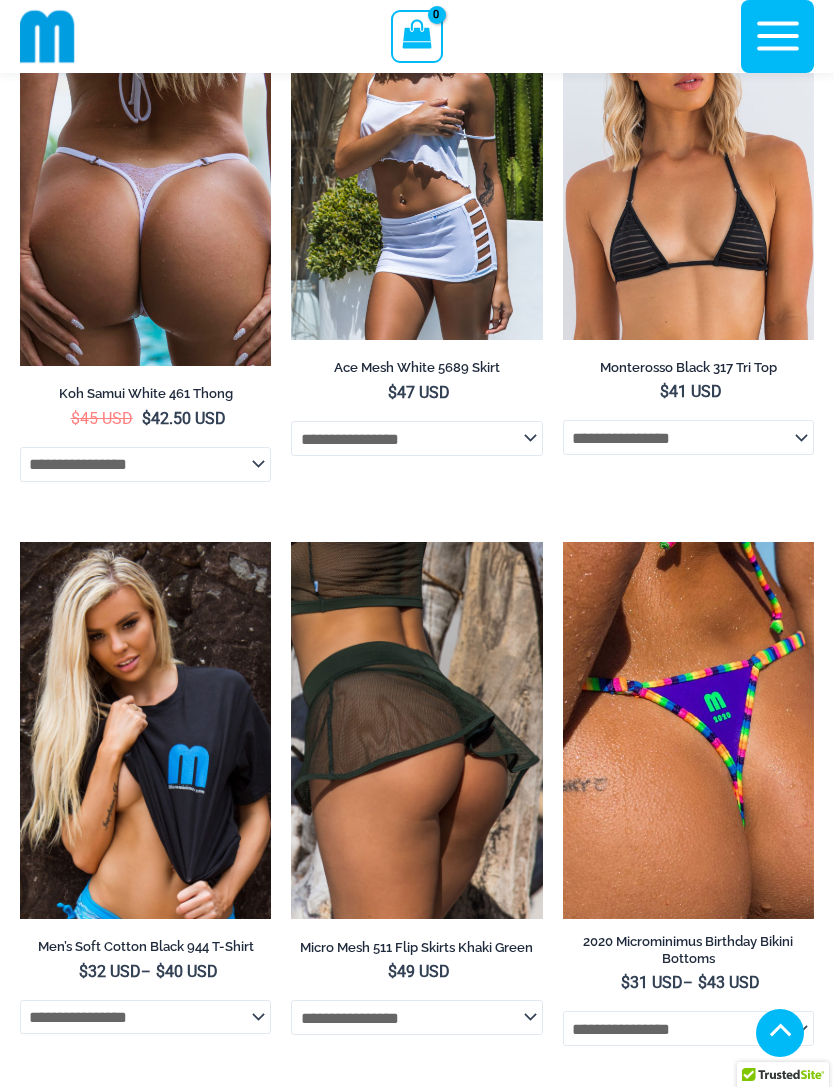 click at bounding box center (145, 164) 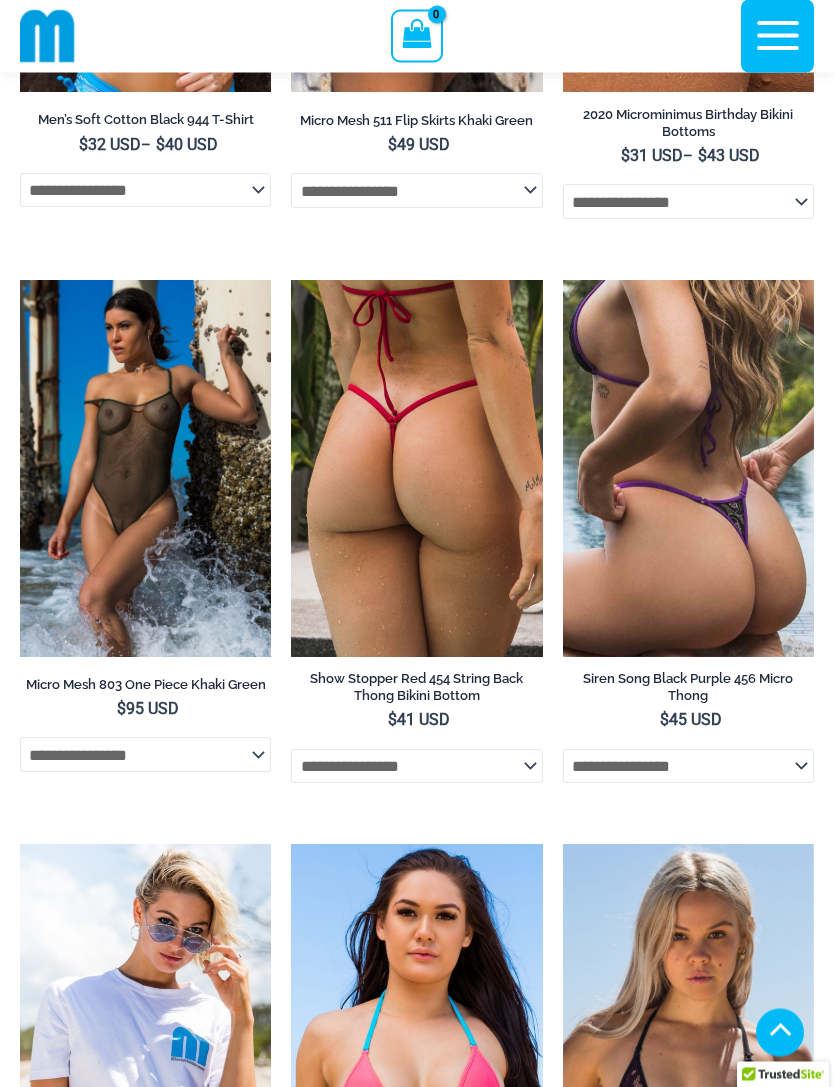 scroll, scrollTop: 5471, scrollLeft: 0, axis: vertical 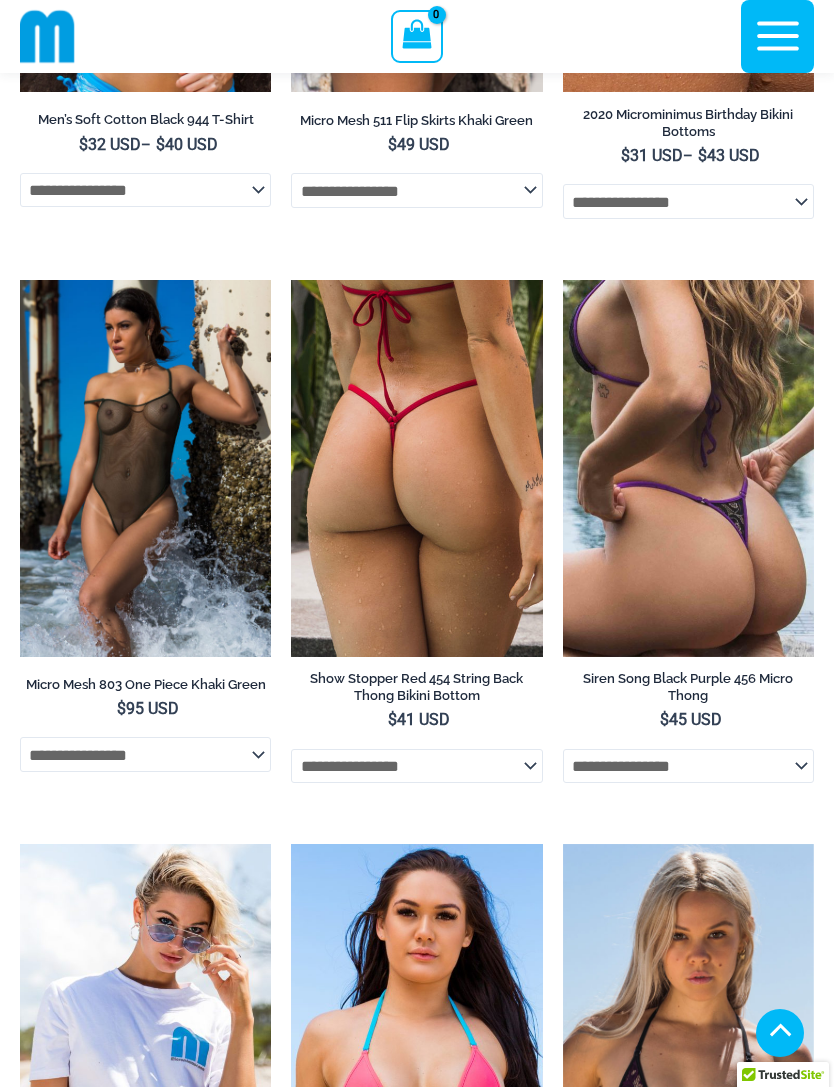 click at bounding box center [20, 280] 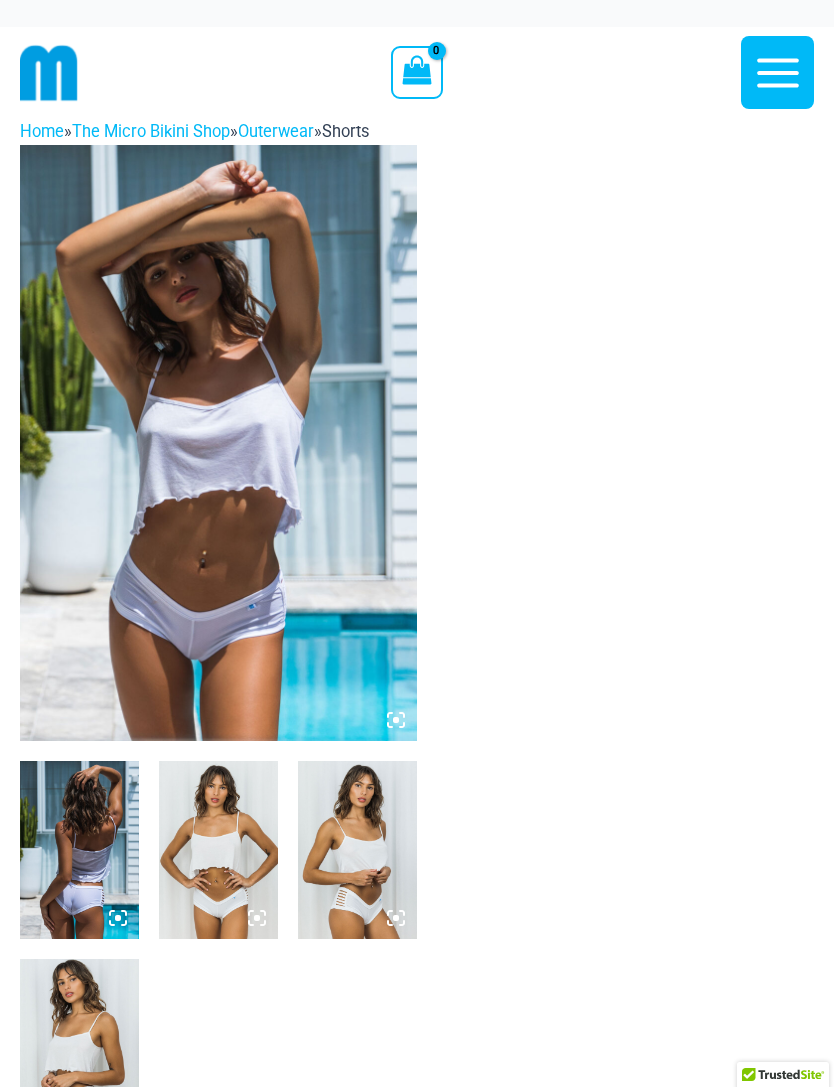 scroll, scrollTop: 0, scrollLeft: 0, axis: both 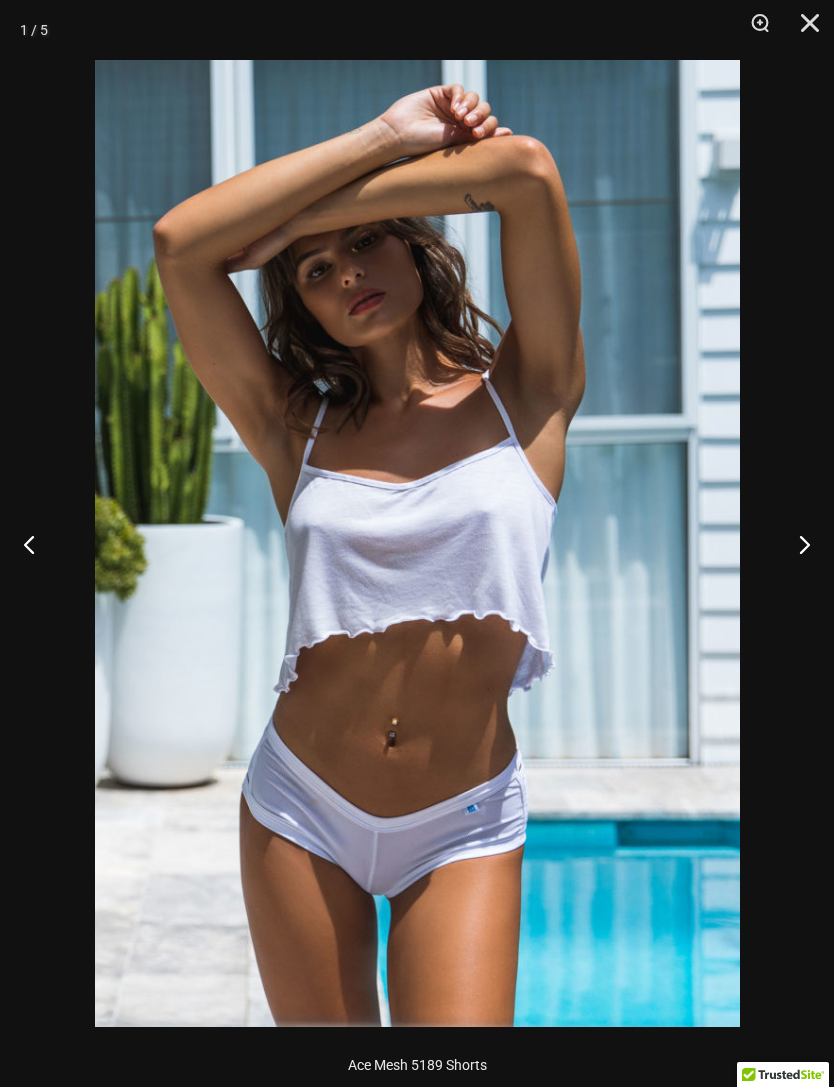 click at bounding box center [796, 544] 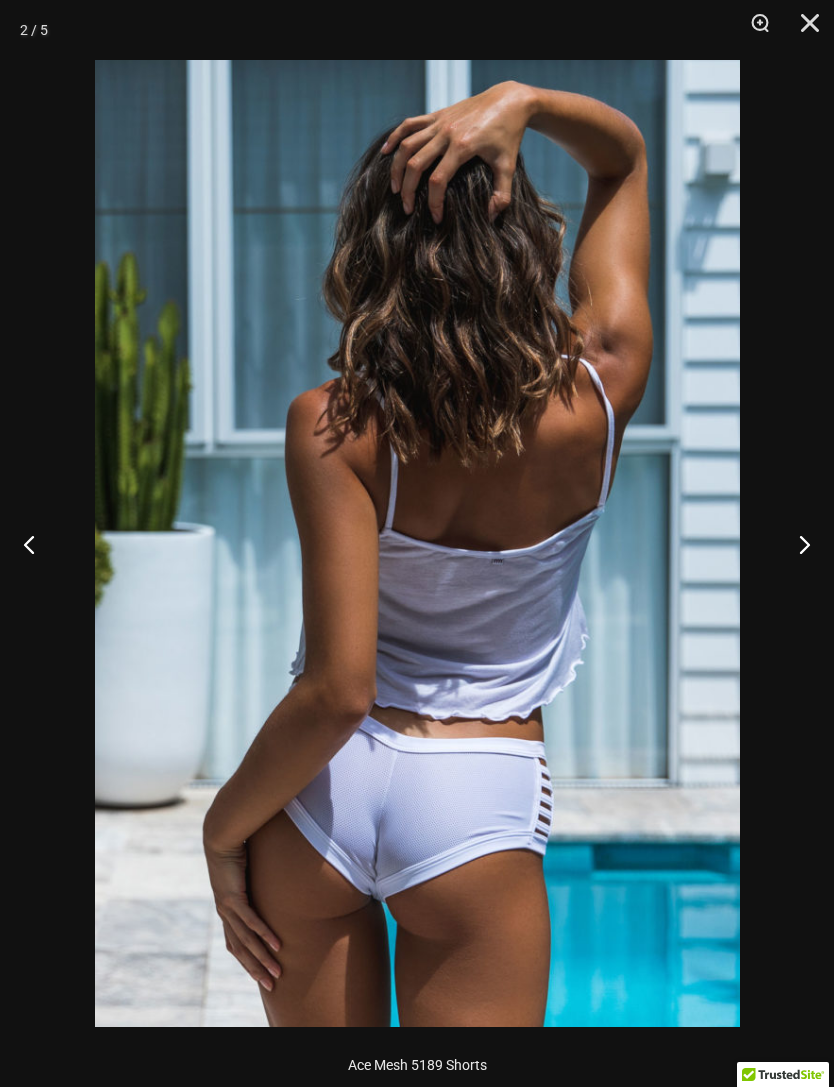 click at bounding box center [796, 544] 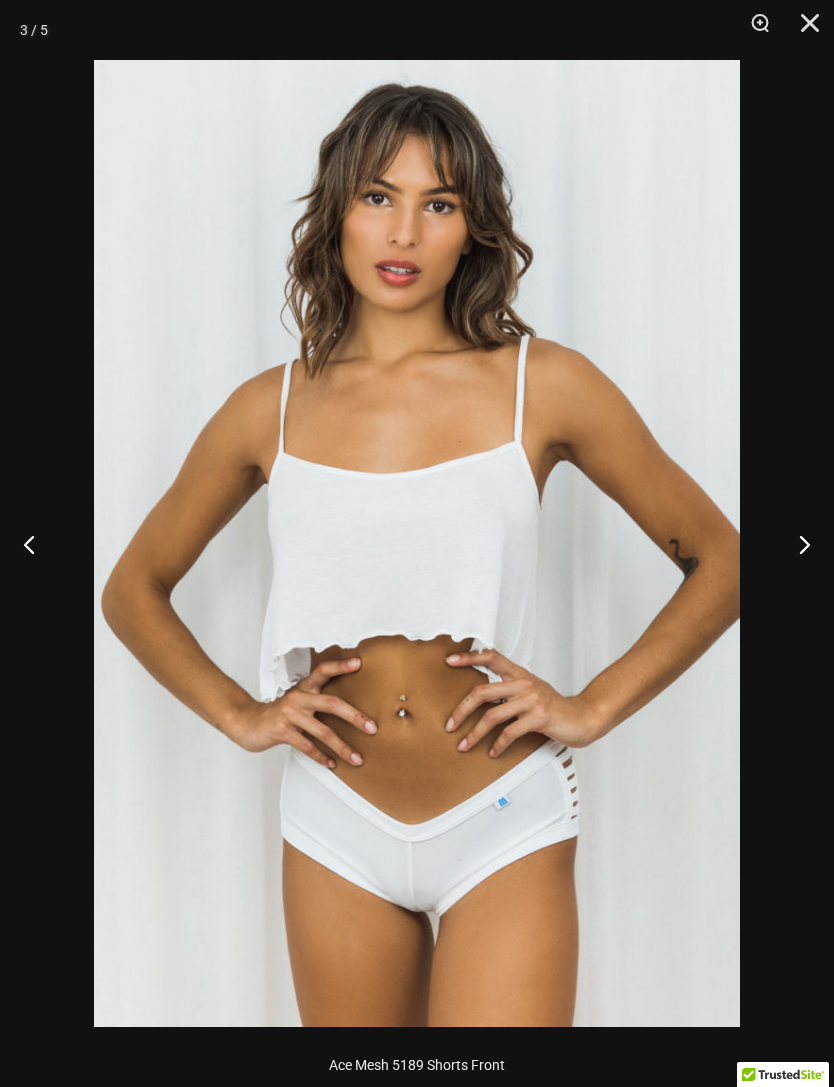 click at bounding box center [796, 544] 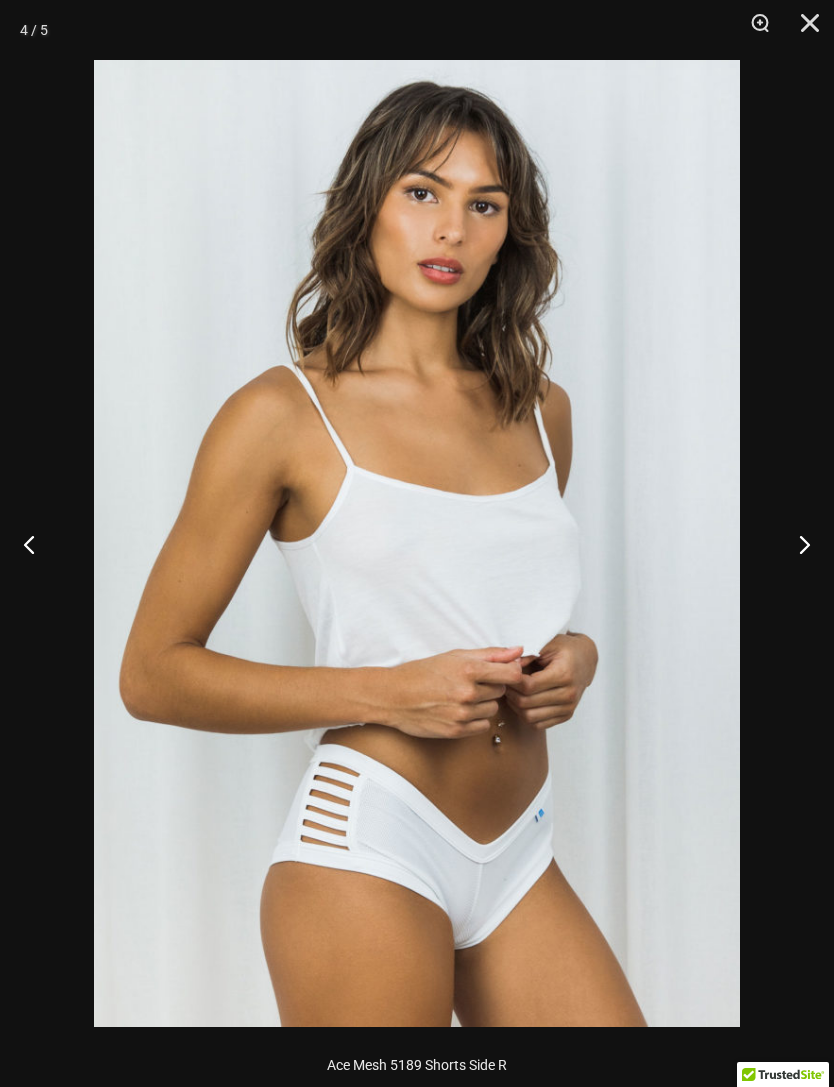 click at bounding box center [796, 544] 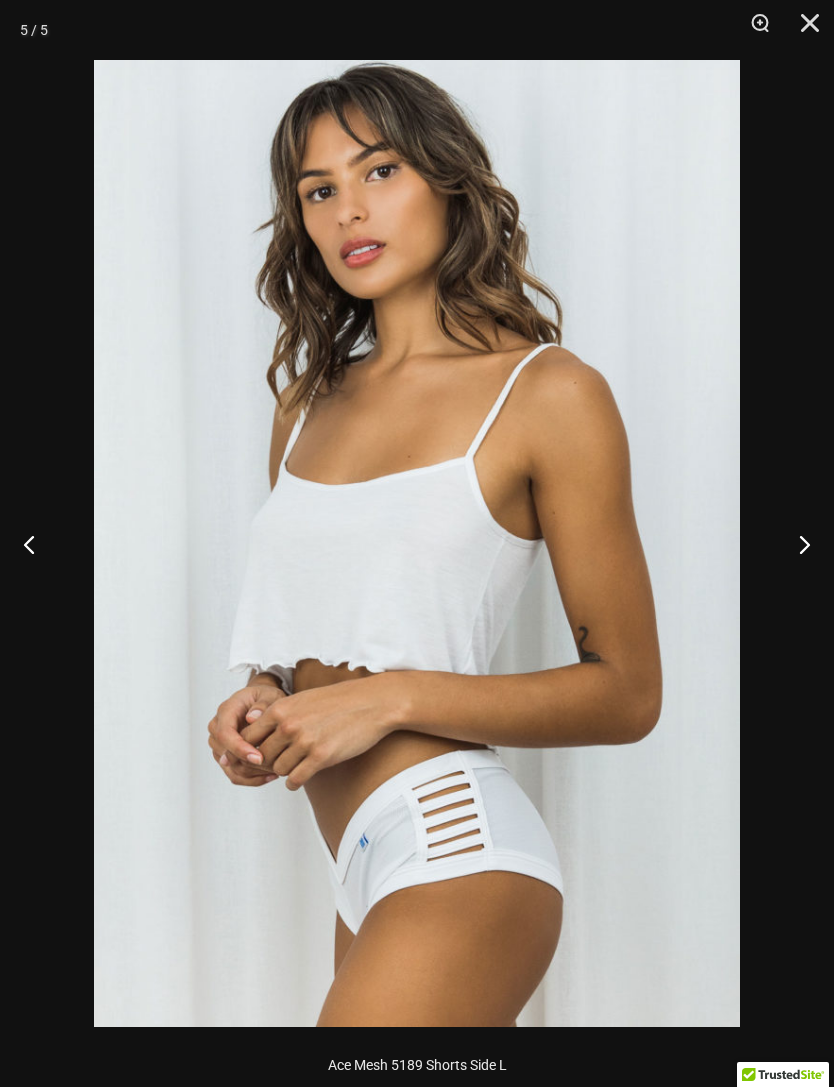 click at bounding box center (796, 544) 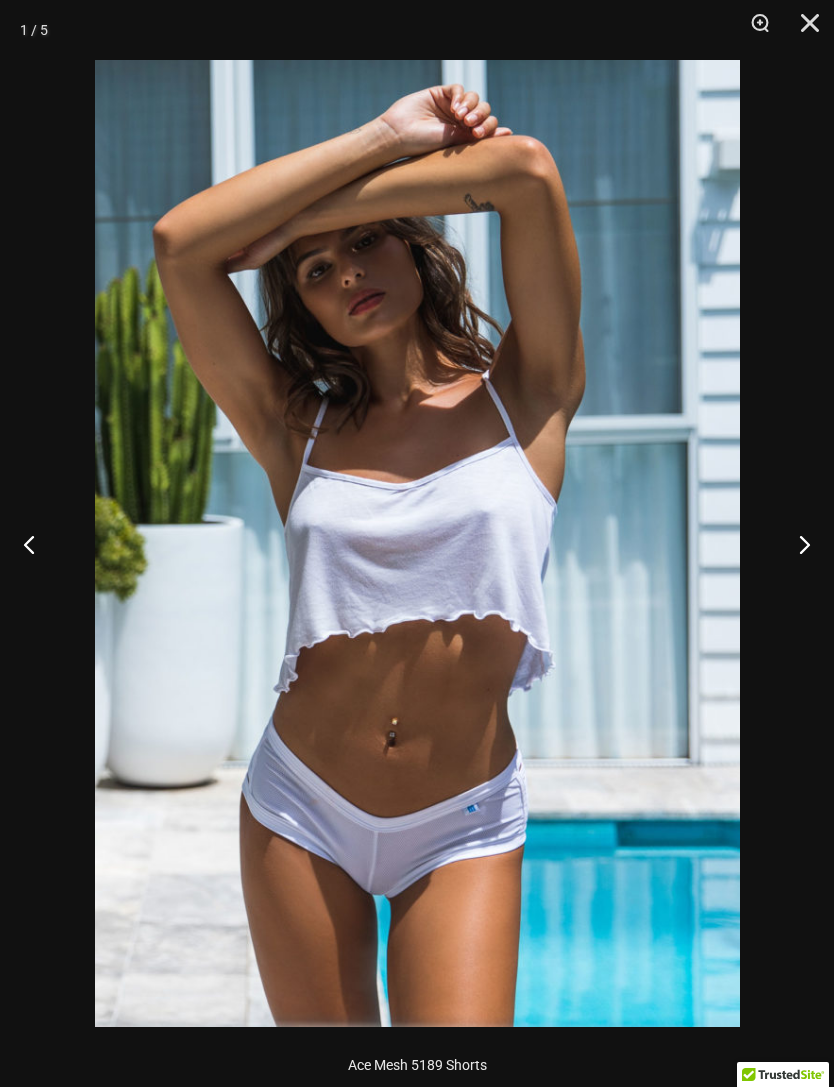 click at bounding box center [803, 30] 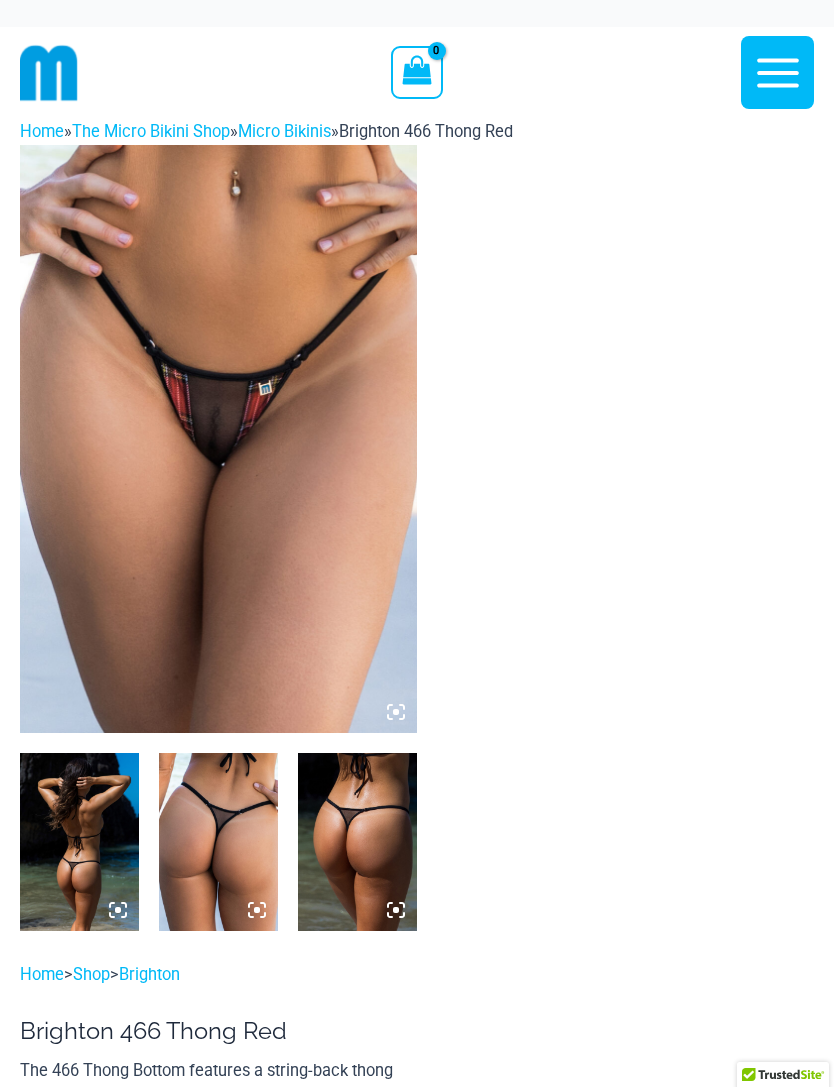 scroll, scrollTop: 0, scrollLeft: 0, axis: both 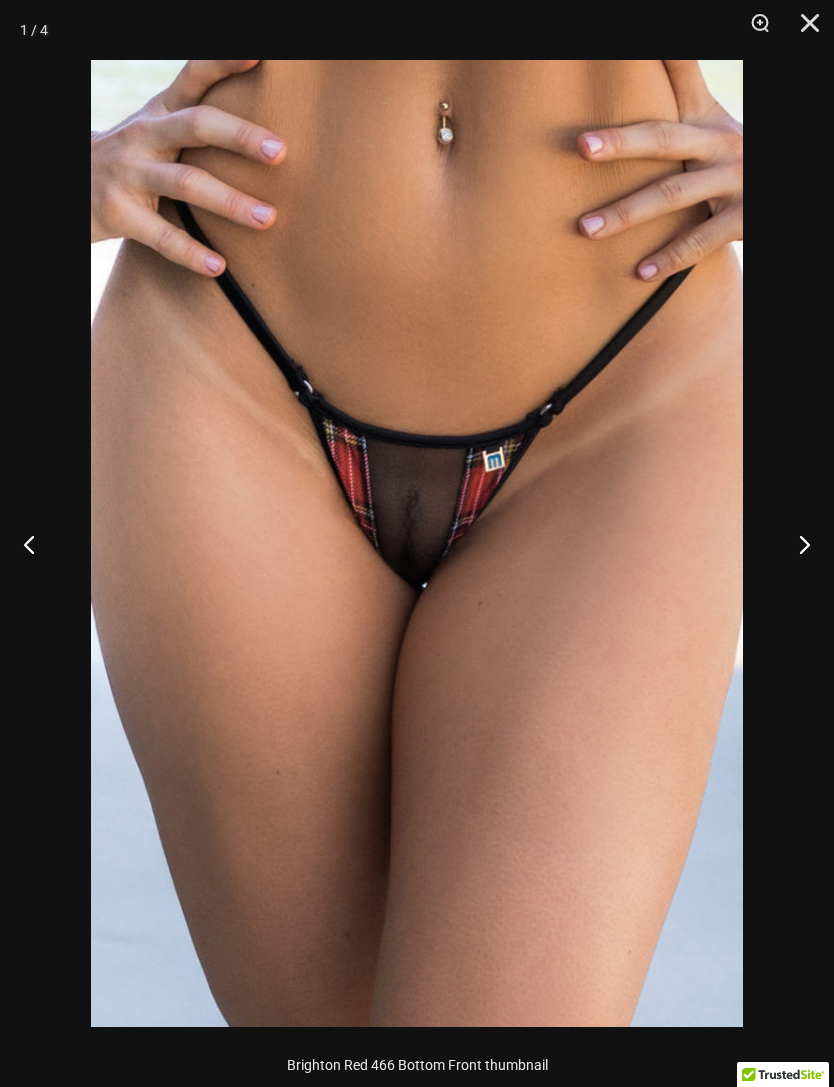 click at bounding box center [796, 544] 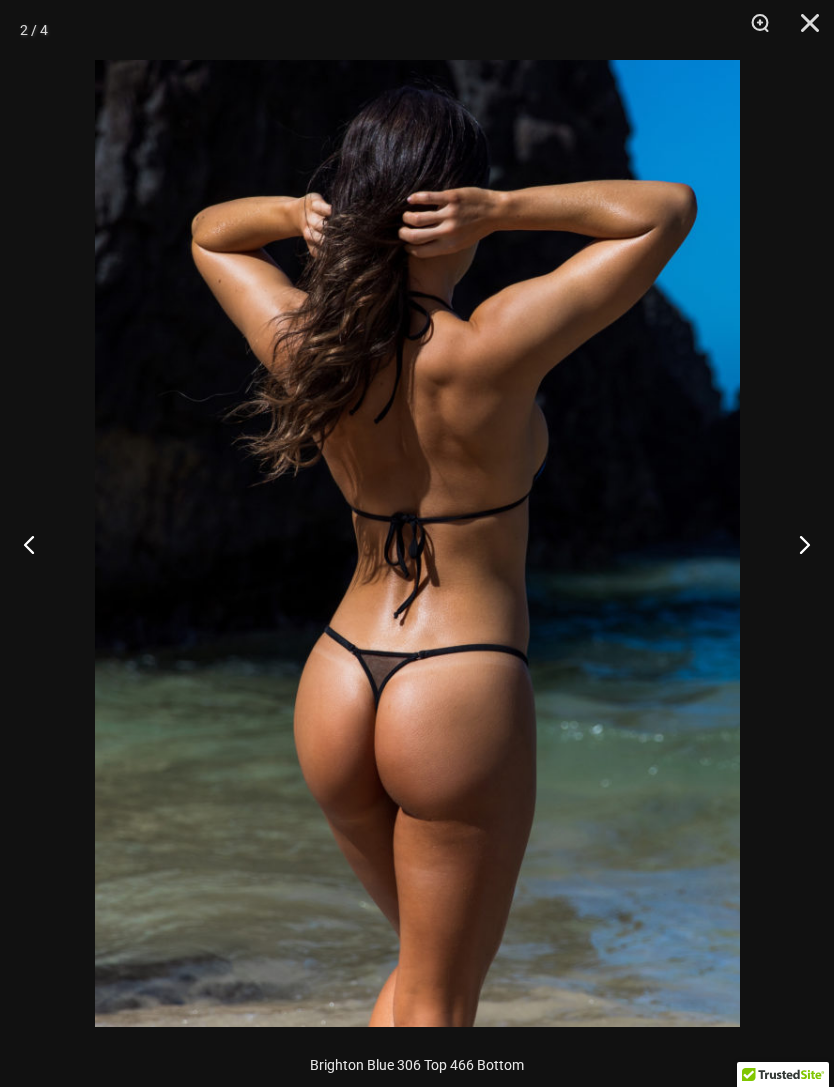 click at bounding box center [796, 544] 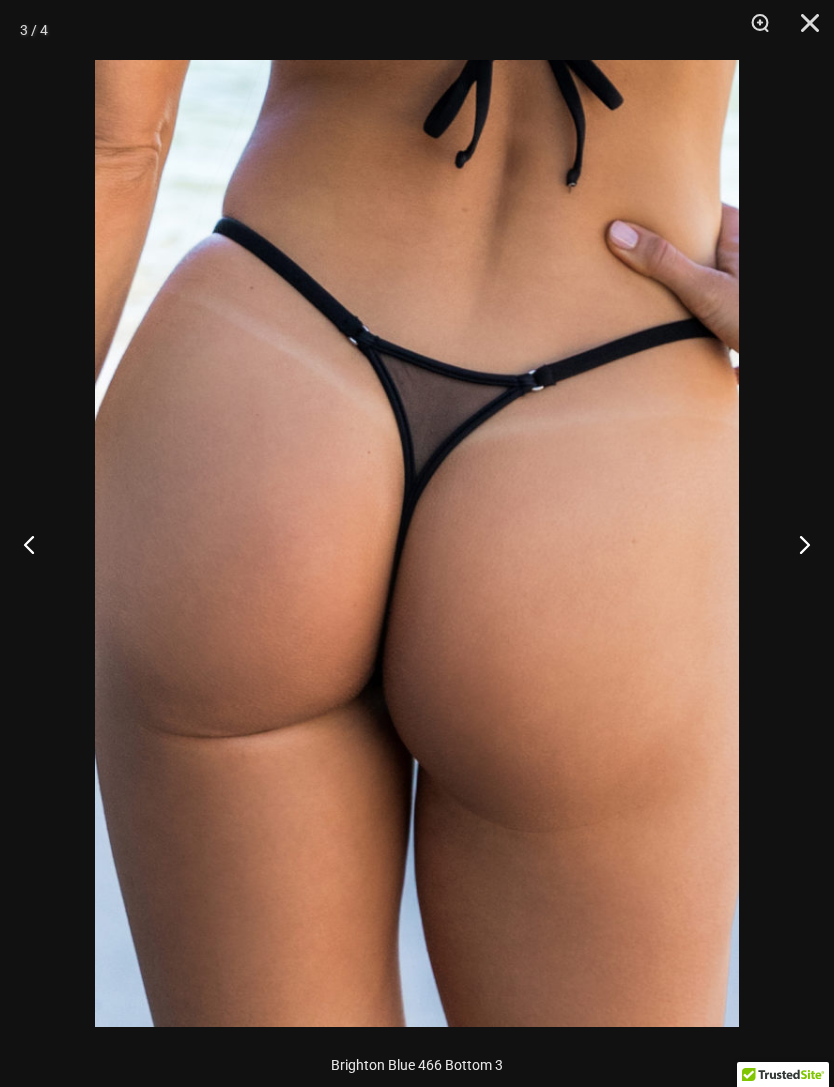 click at bounding box center (796, 544) 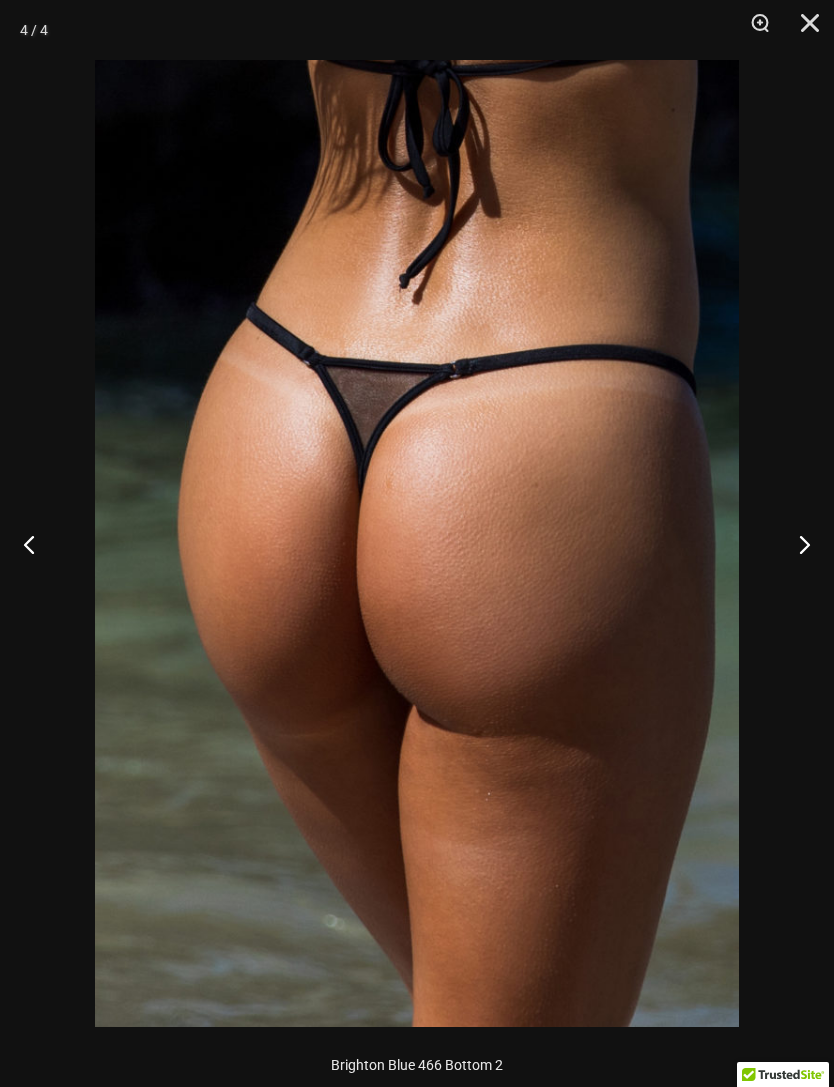 click at bounding box center (796, 544) 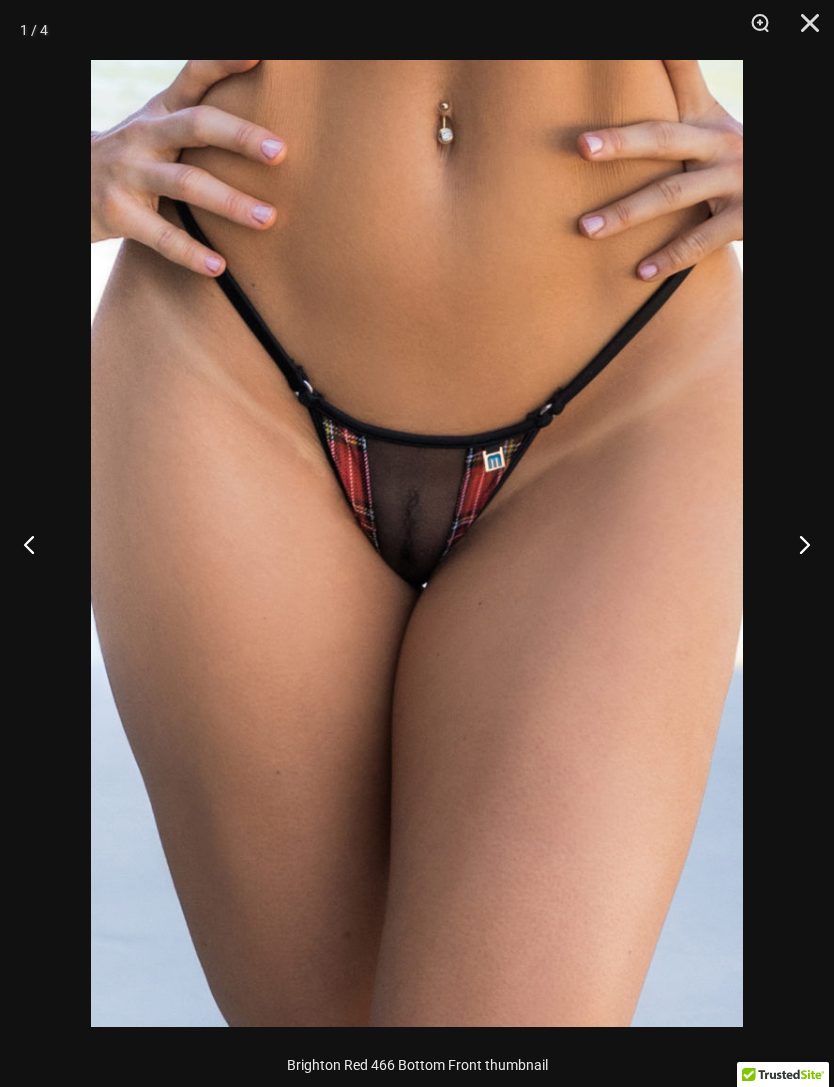 click at bounding box center (803, 30) 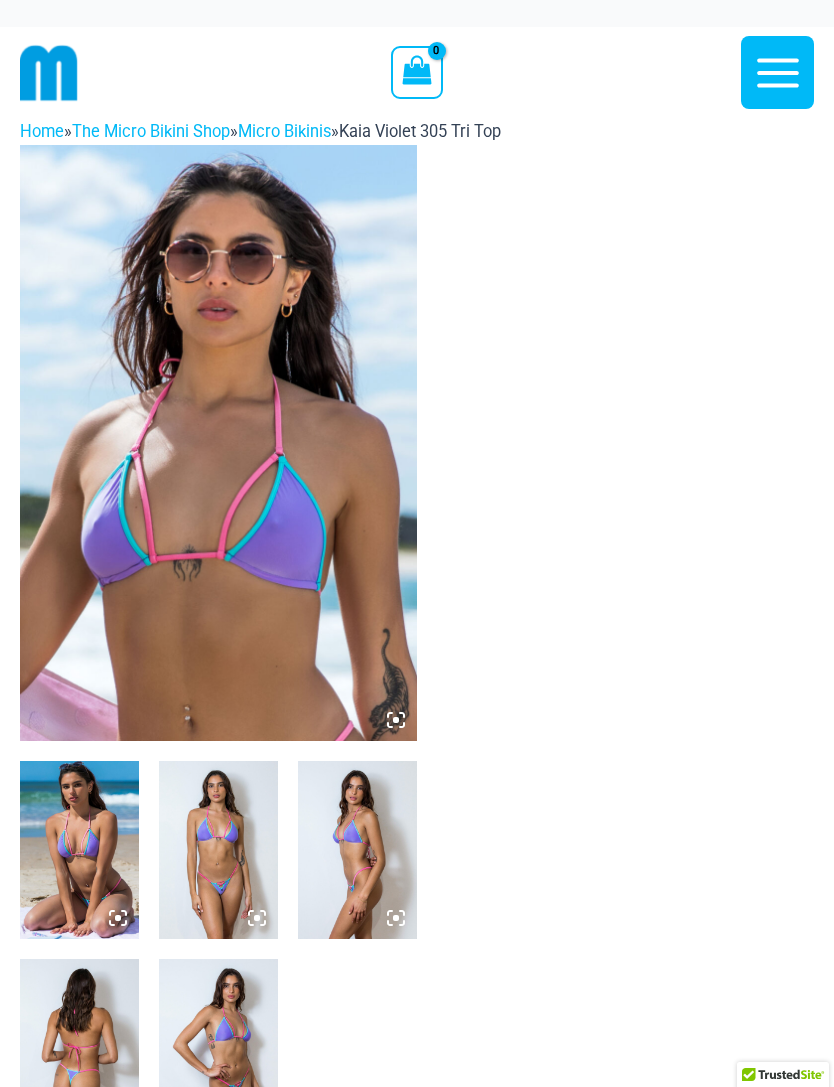 scroll, scrollTop: 0, scrollLeft: 0, axis: both 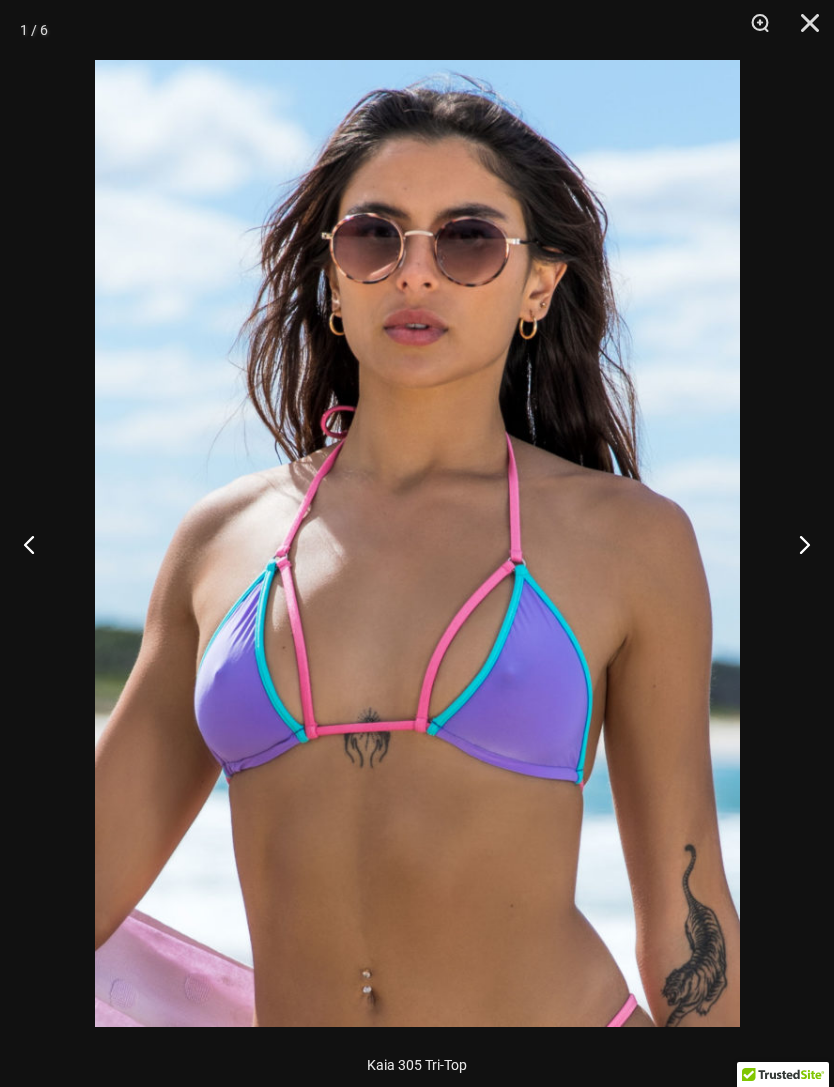 click at bounding box center (796, 544) 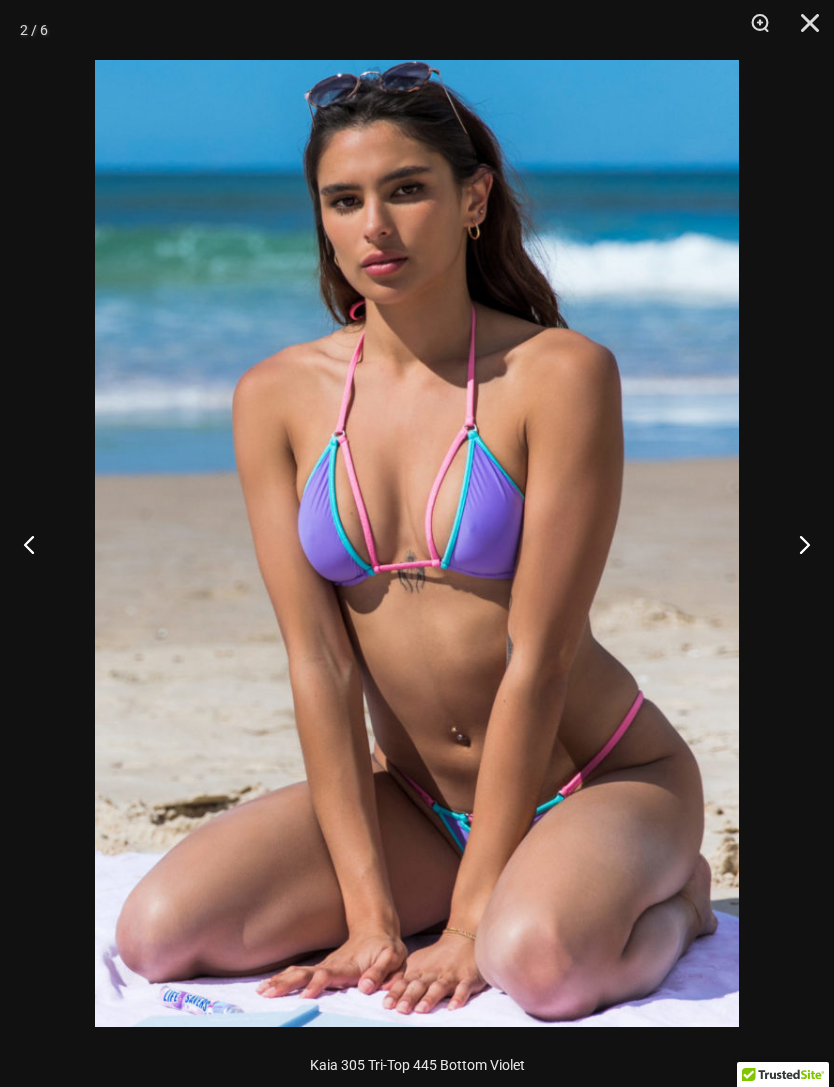 click at bounding box center (796, 544) 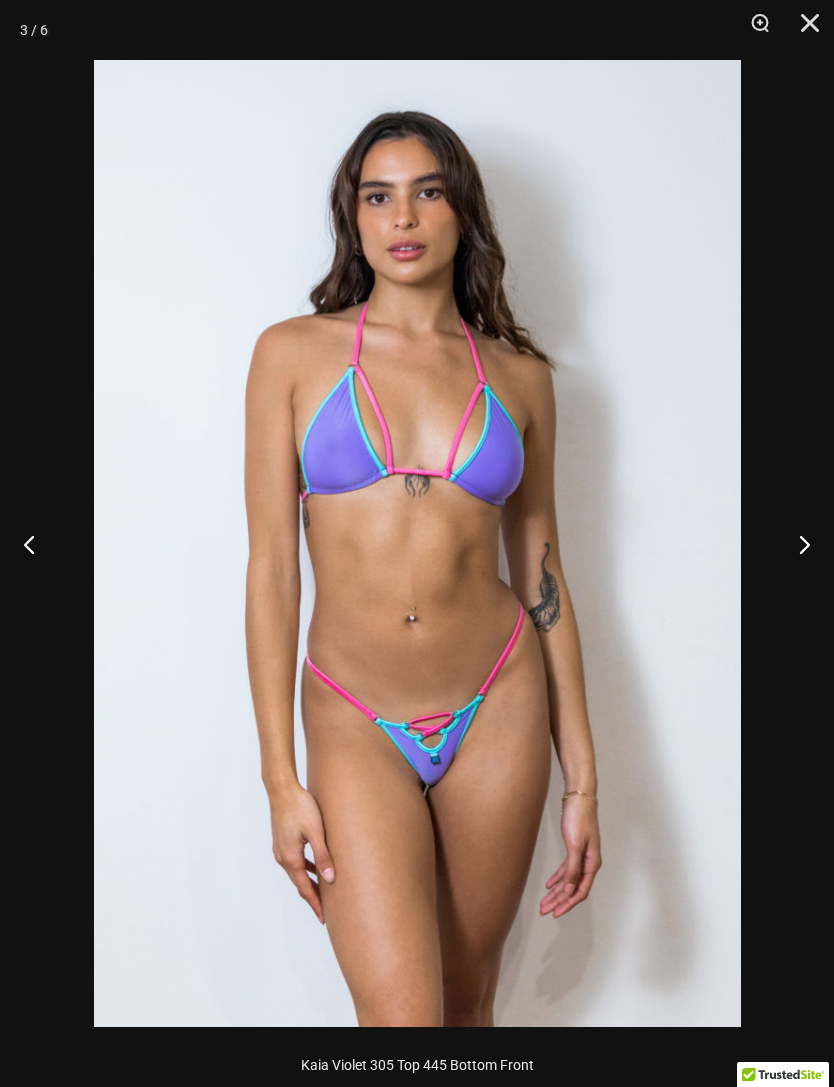 click at bounding box center [796, 544] 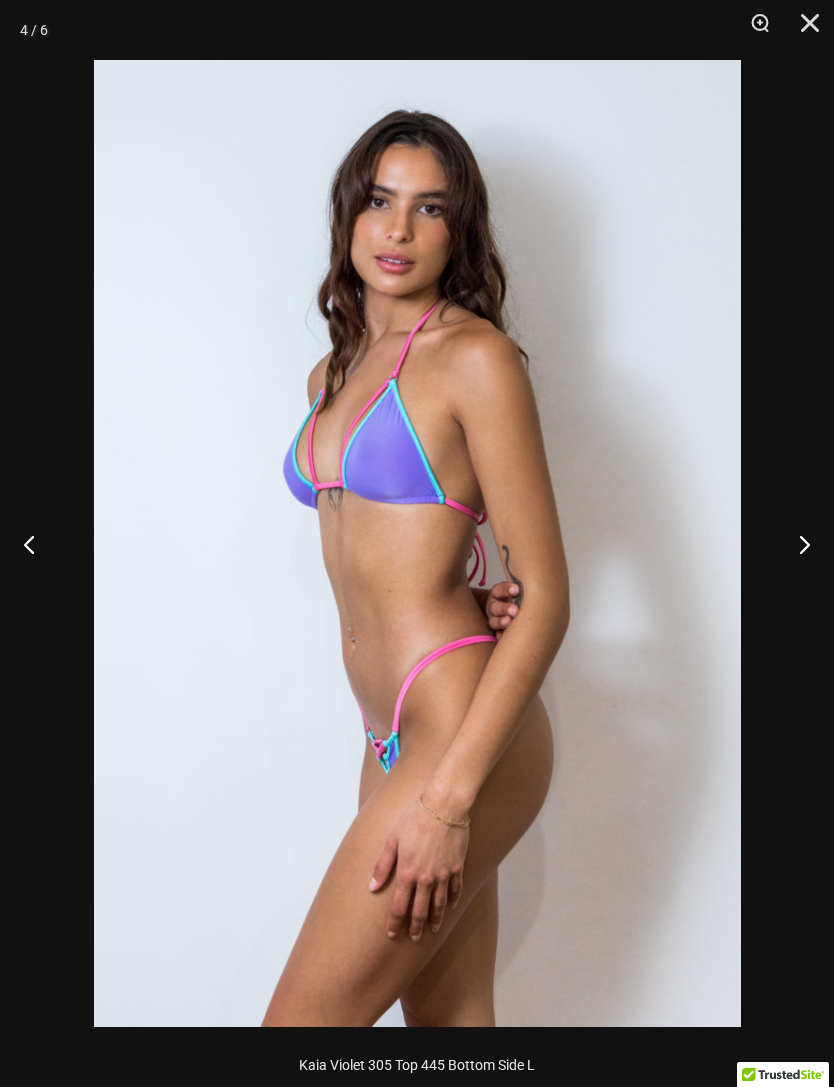 click at bounding box center (796, 544) 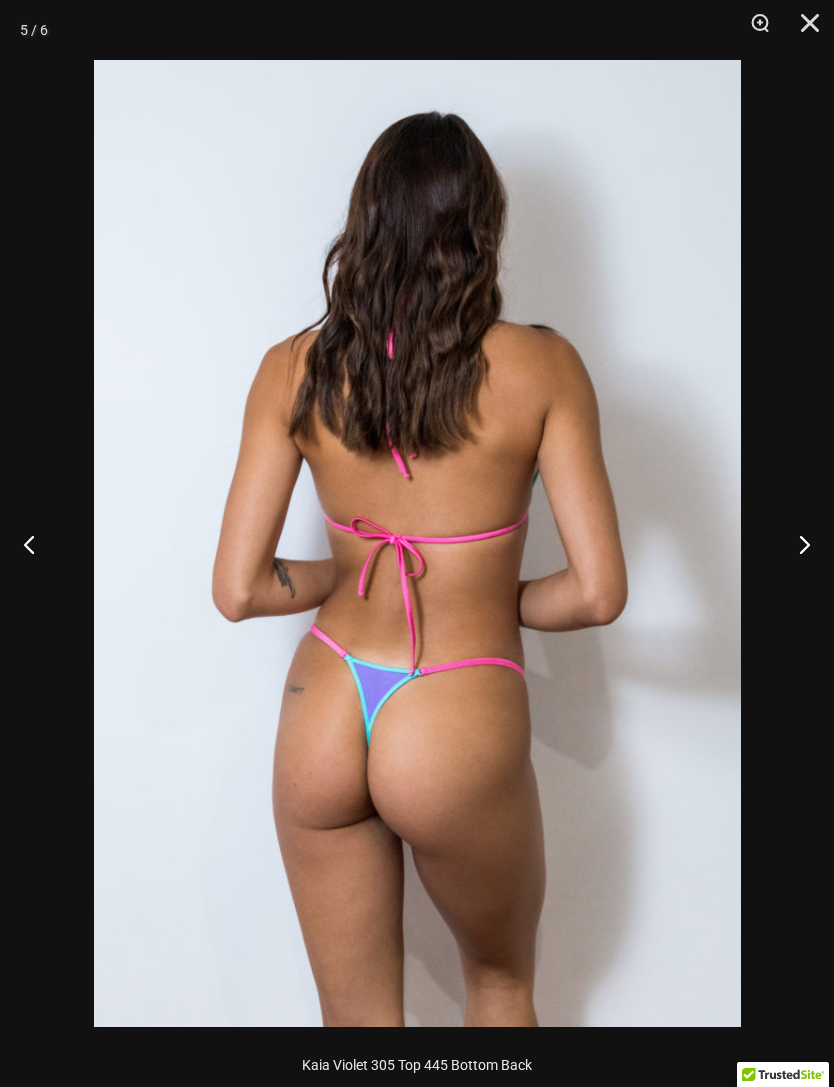 click at bounding box center (796, 544) 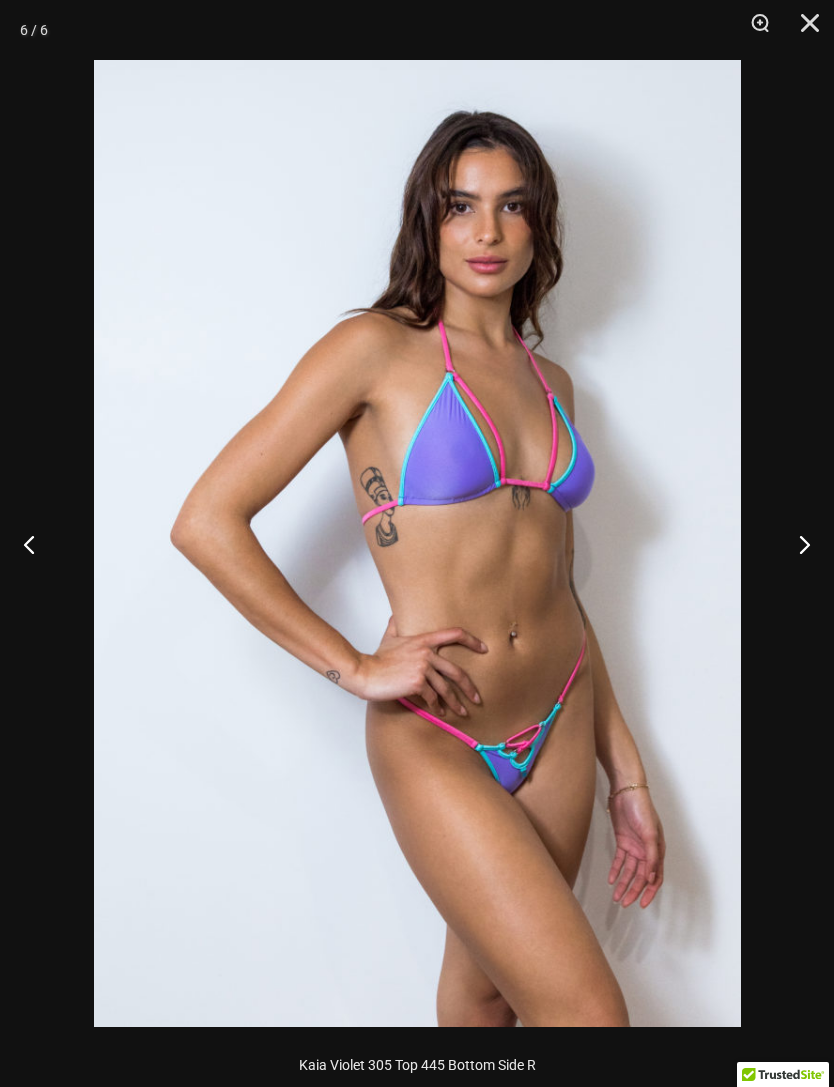 click at bounding box center (796, 544) 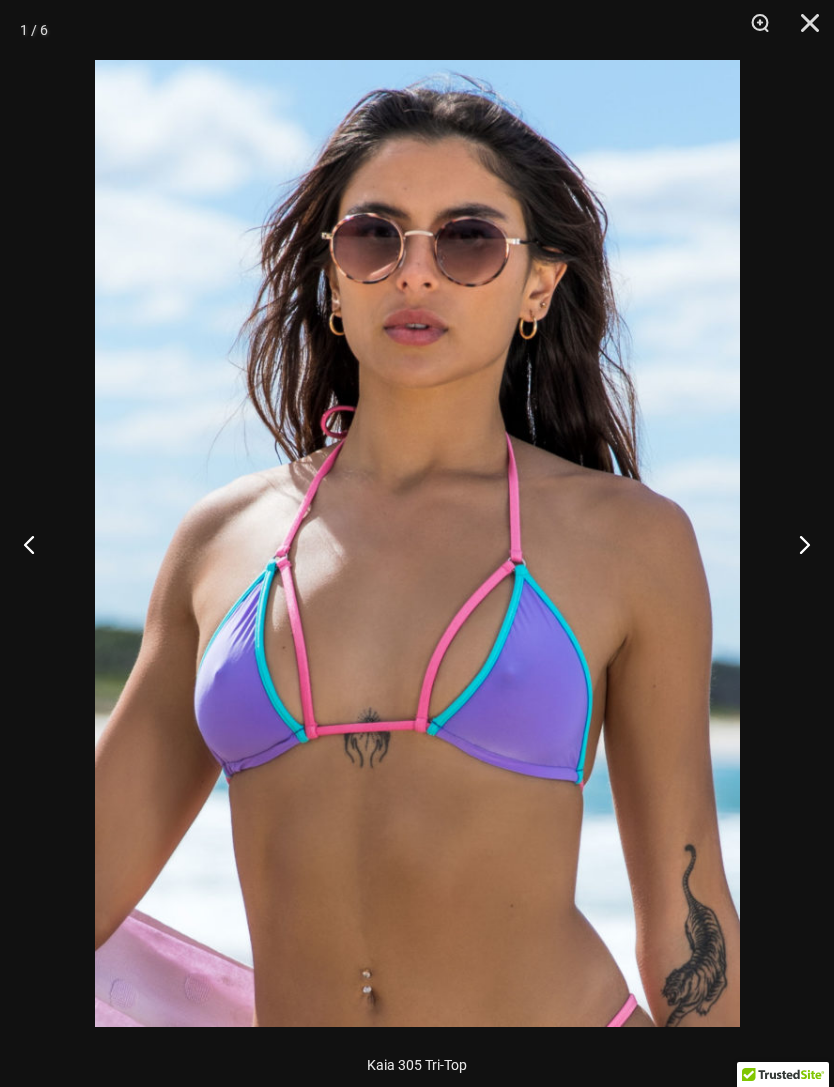 click at bounding box center [803, 30] 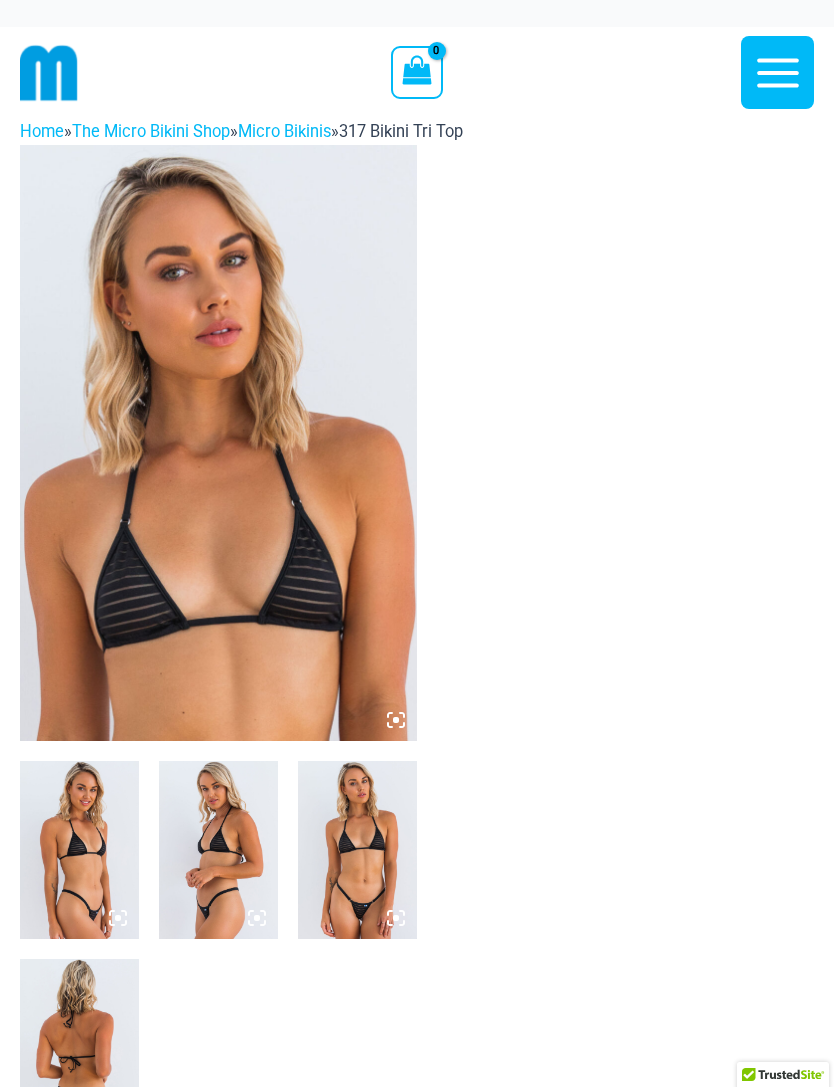 scroll, scrollTop: 0, scrollLeft: 0, axis: both 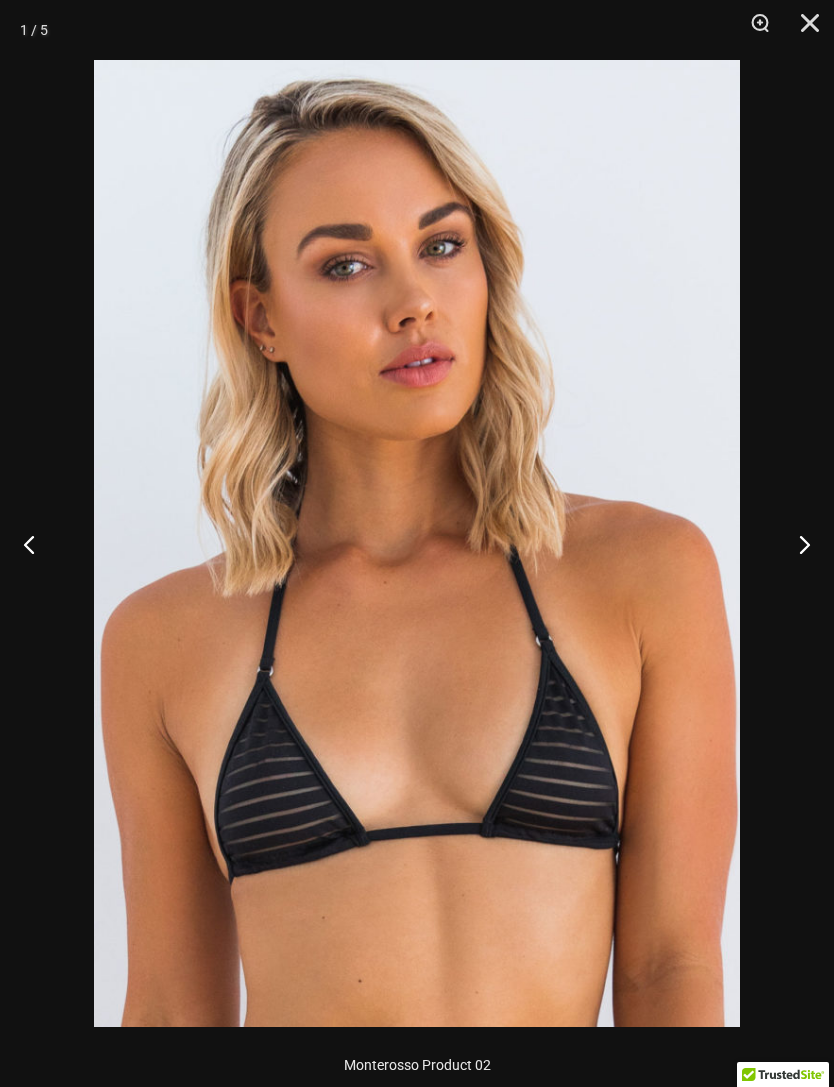 click at bounding box center (796, 544) 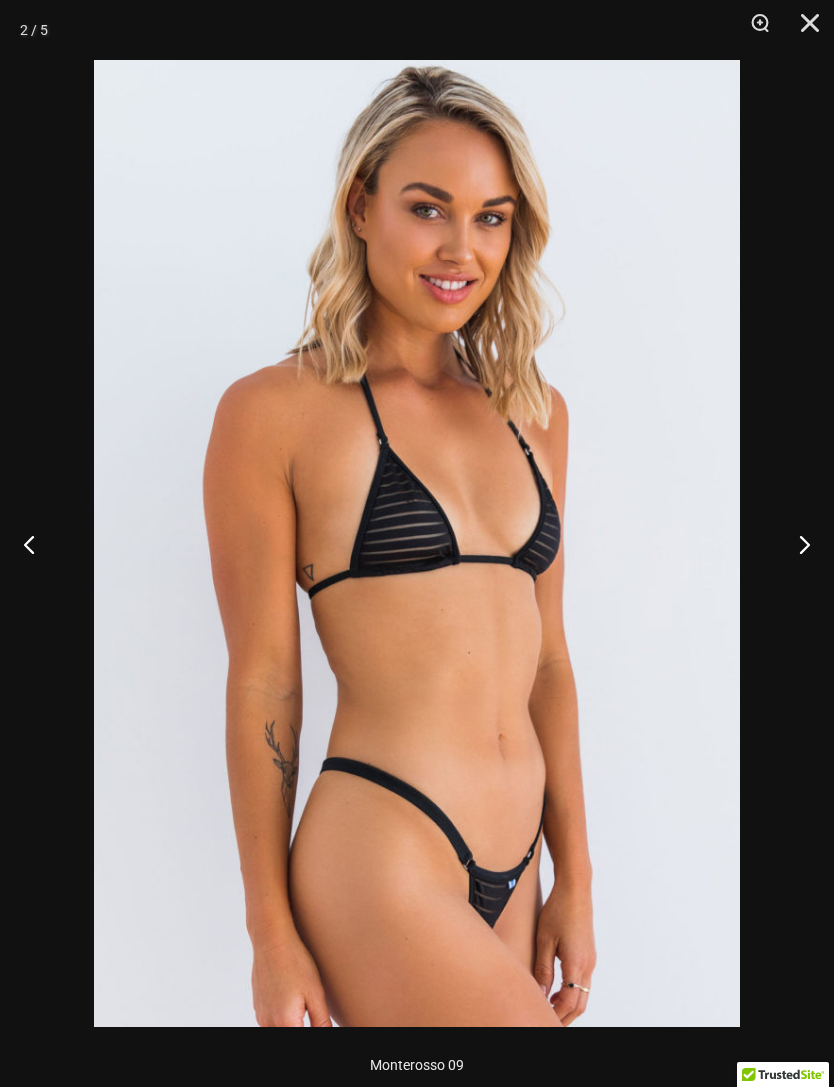 click at bounding box center [796, 544] 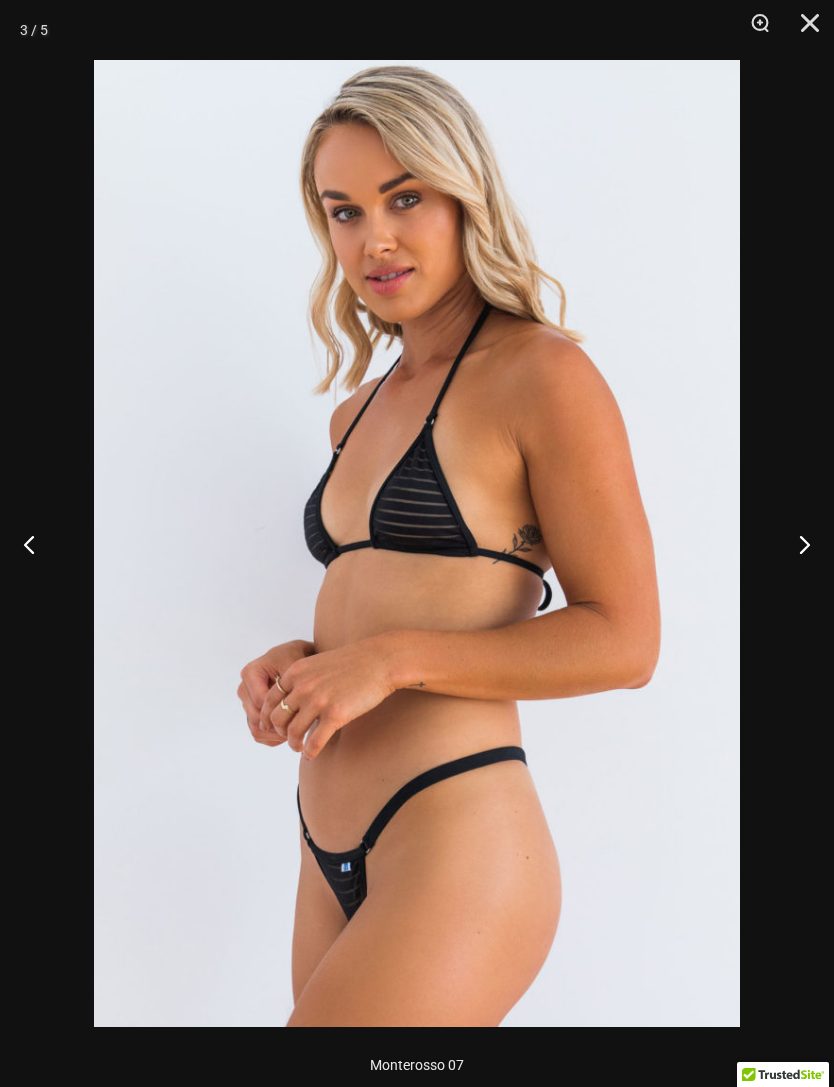 click at bounding box center [796, 544] 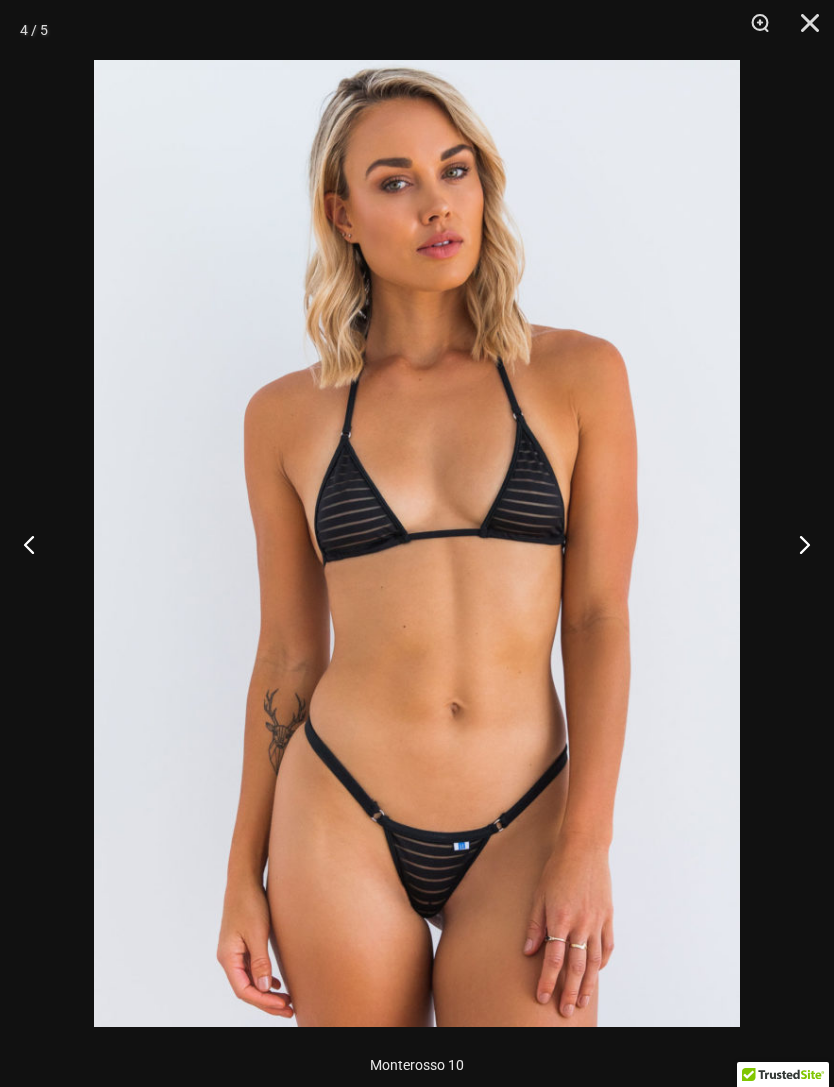 click at bounding box center [796, 544] 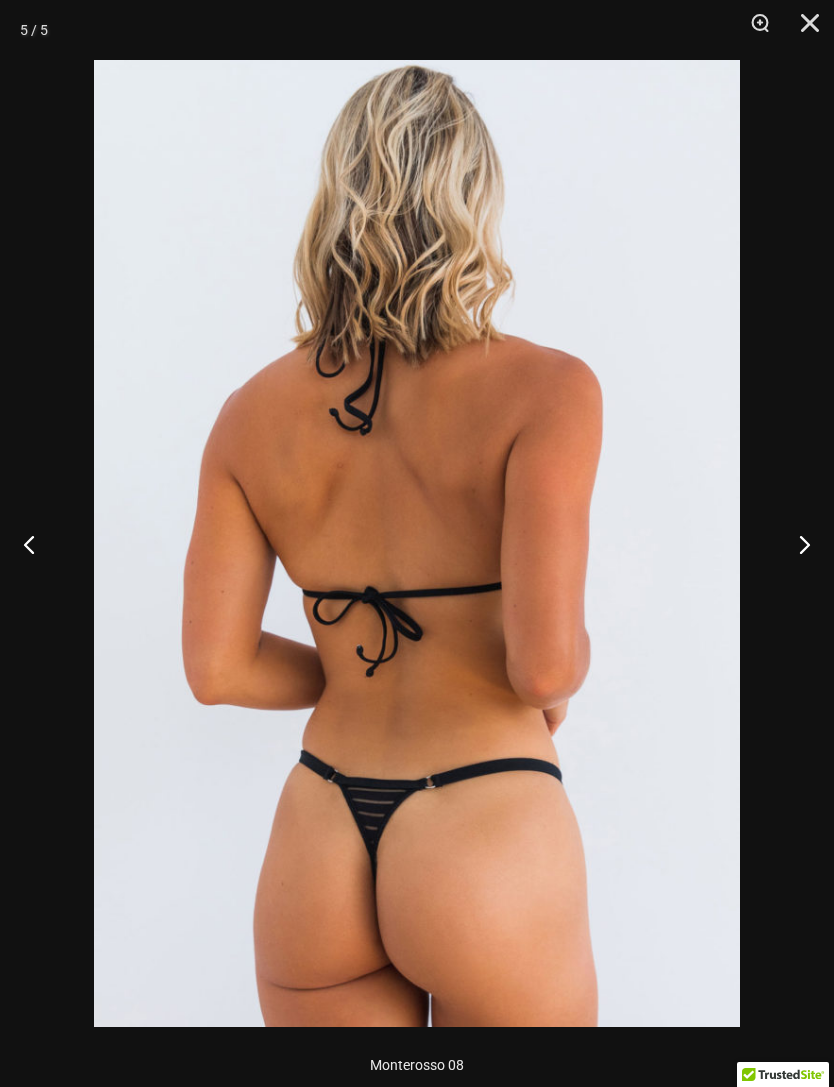 click at bounding box center (796, 544) 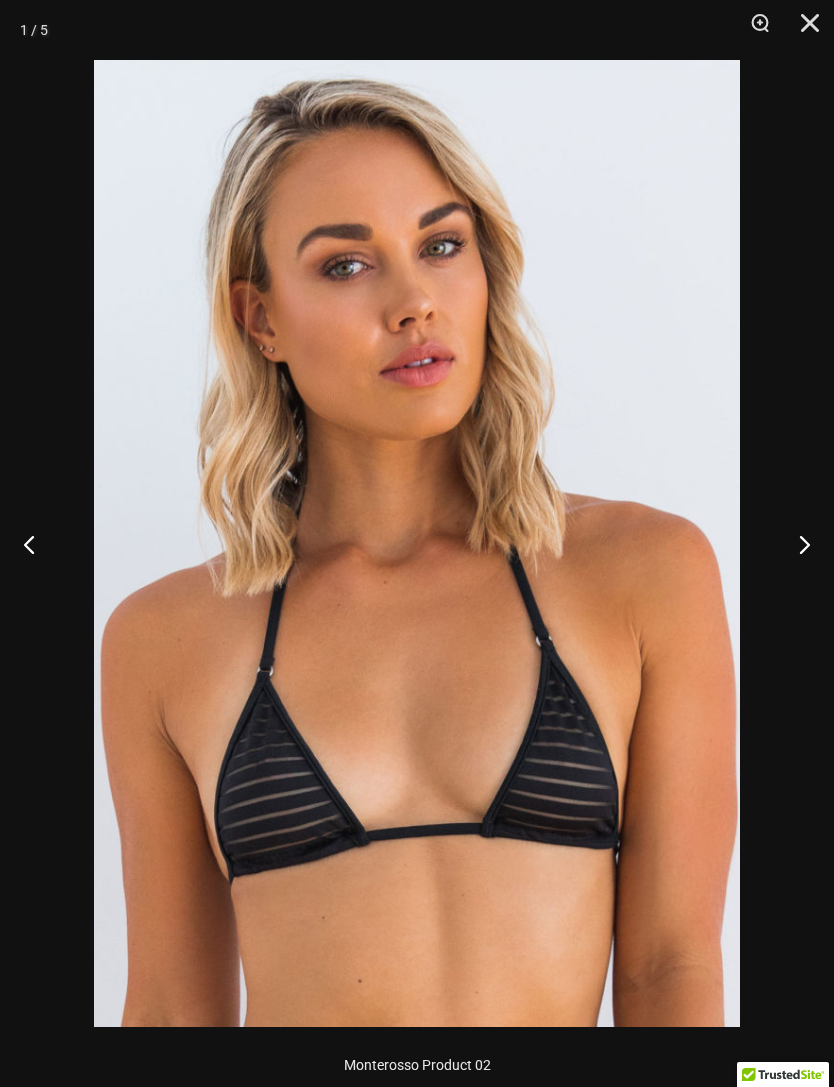 click at bounding box center (796, 544) 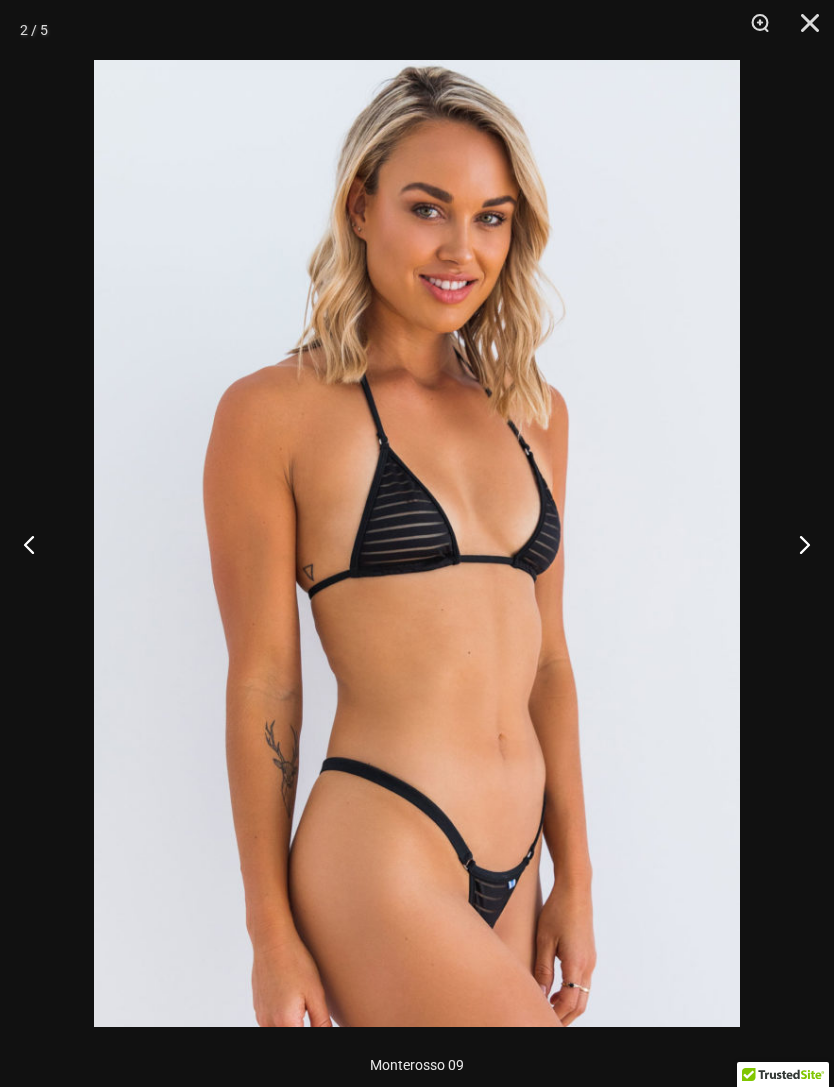 click at bounding box center (796, 544) 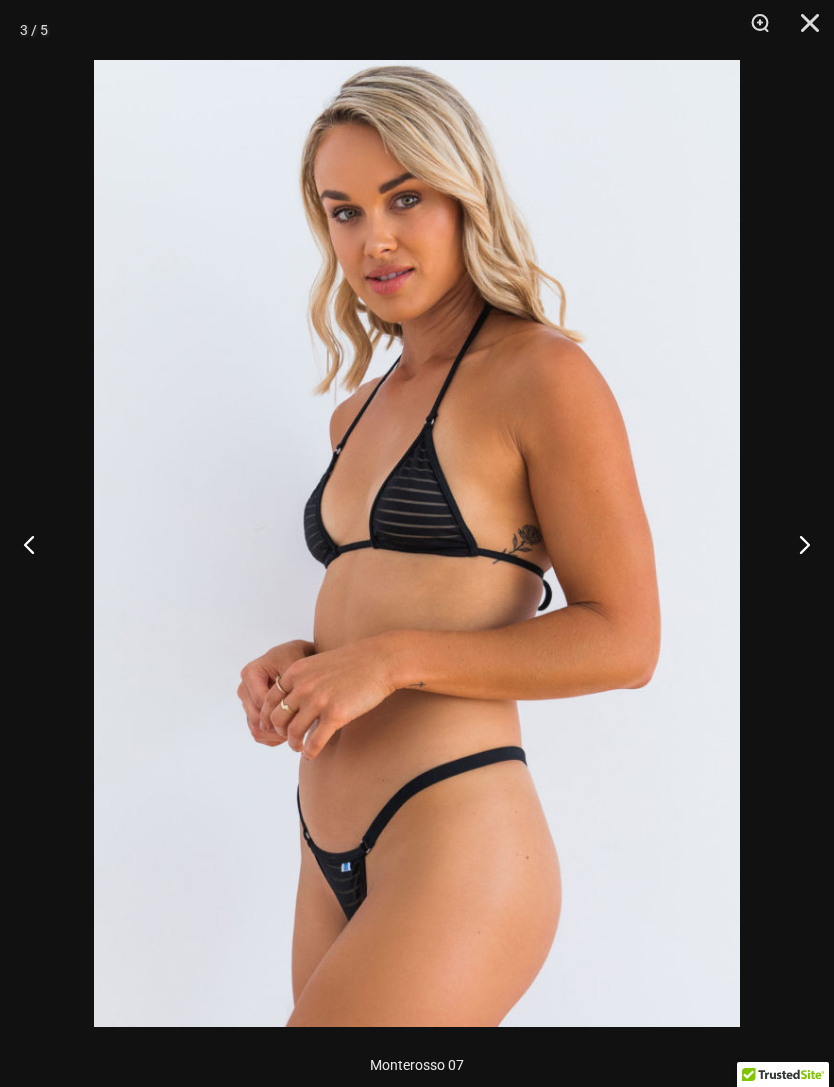 click at bounding box center [803, 30] 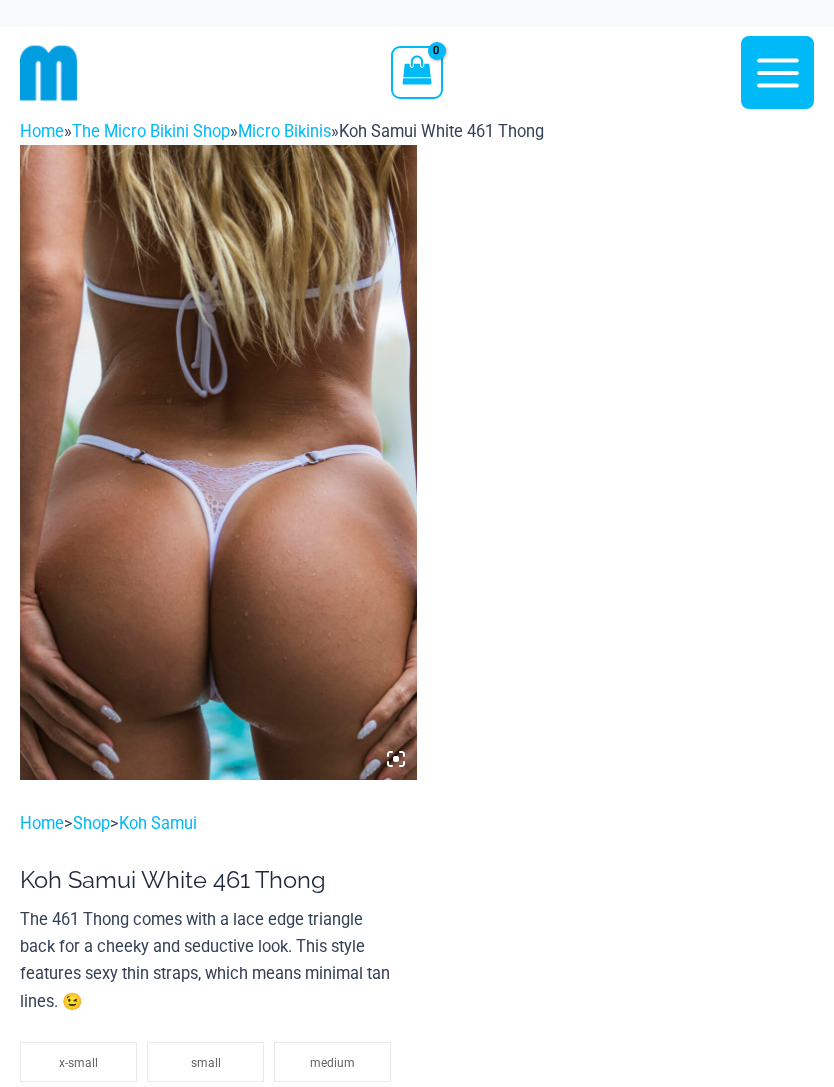 scroll, scrollTop: 0, scrollLeft: 0, axis: both 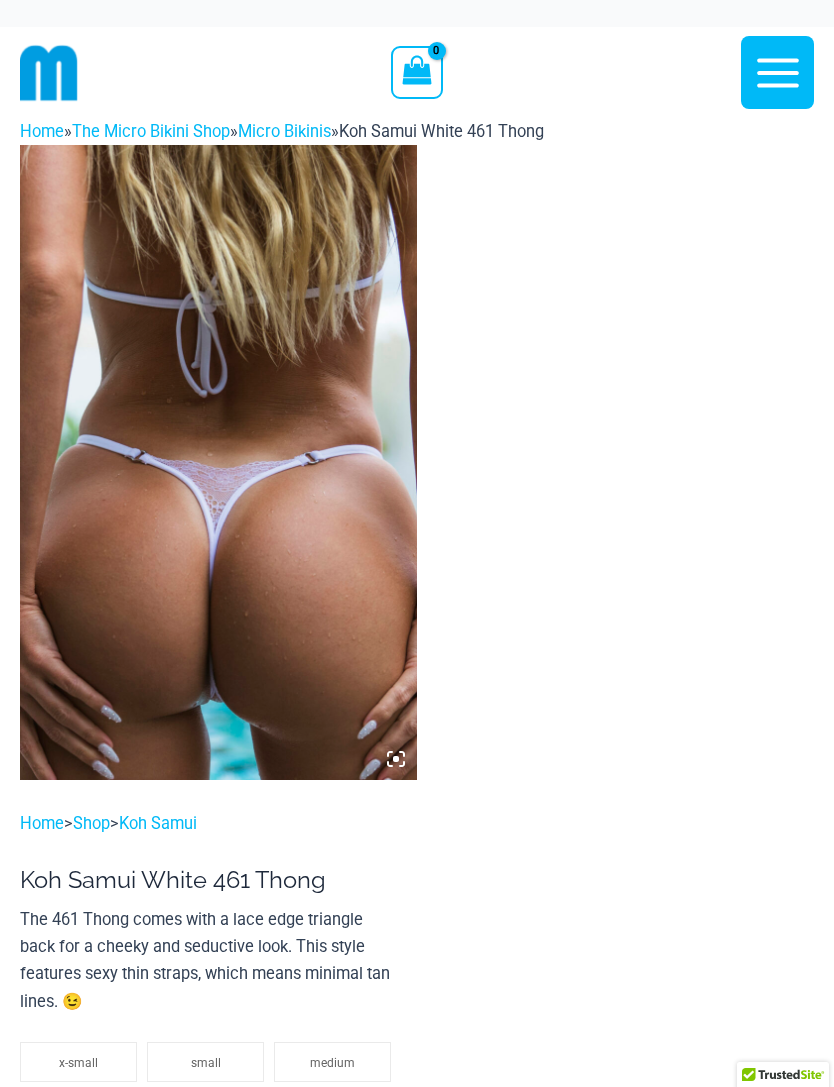 click at bounding box center [218, 462] 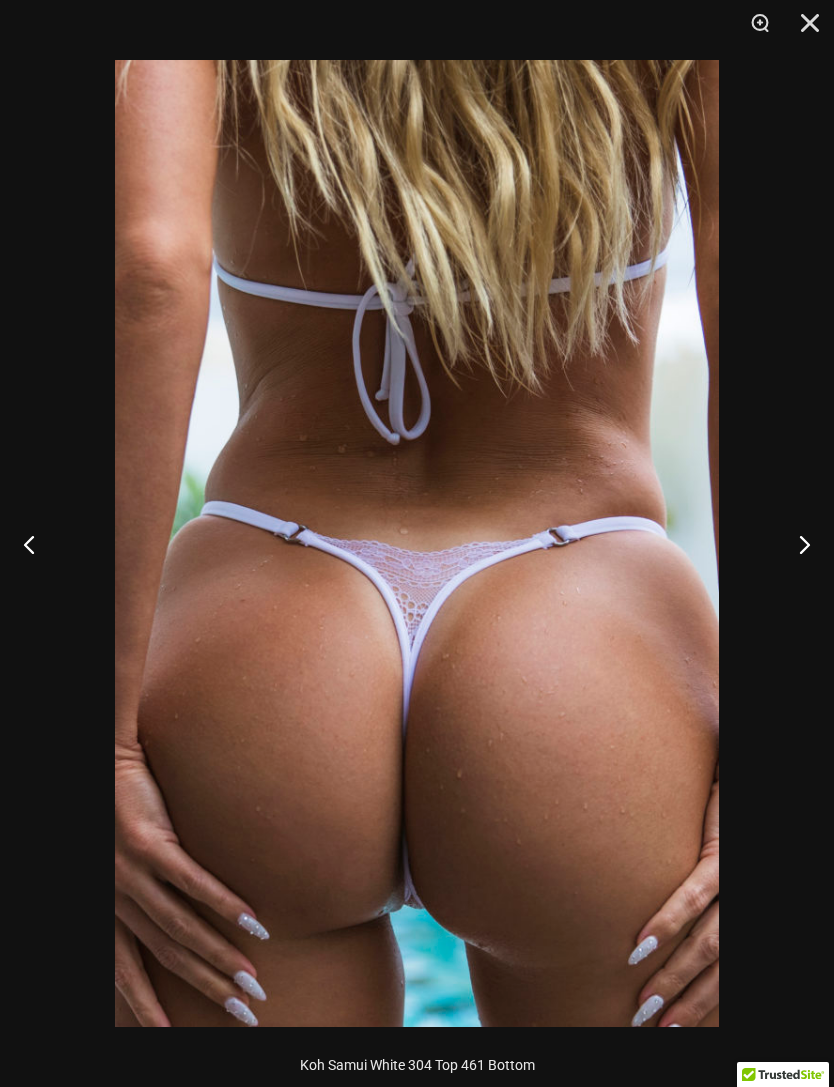 click at bounding box center [796, 544] 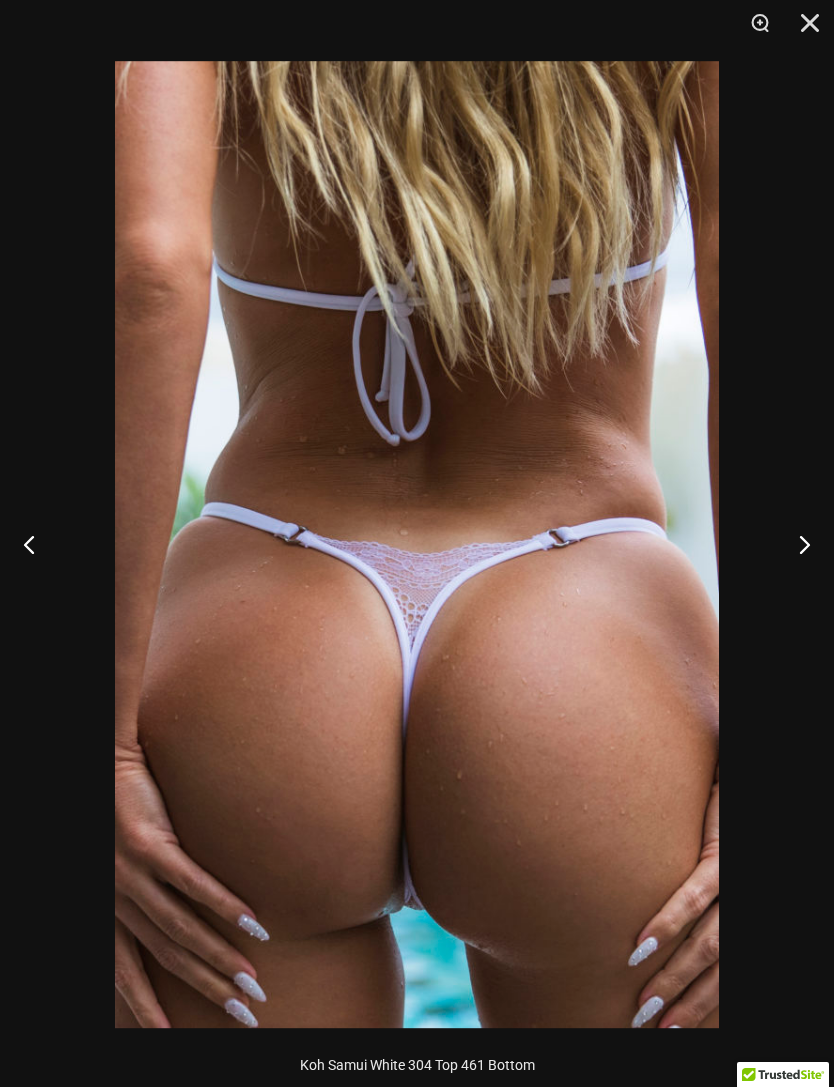 click at bounding box center [796, 544] 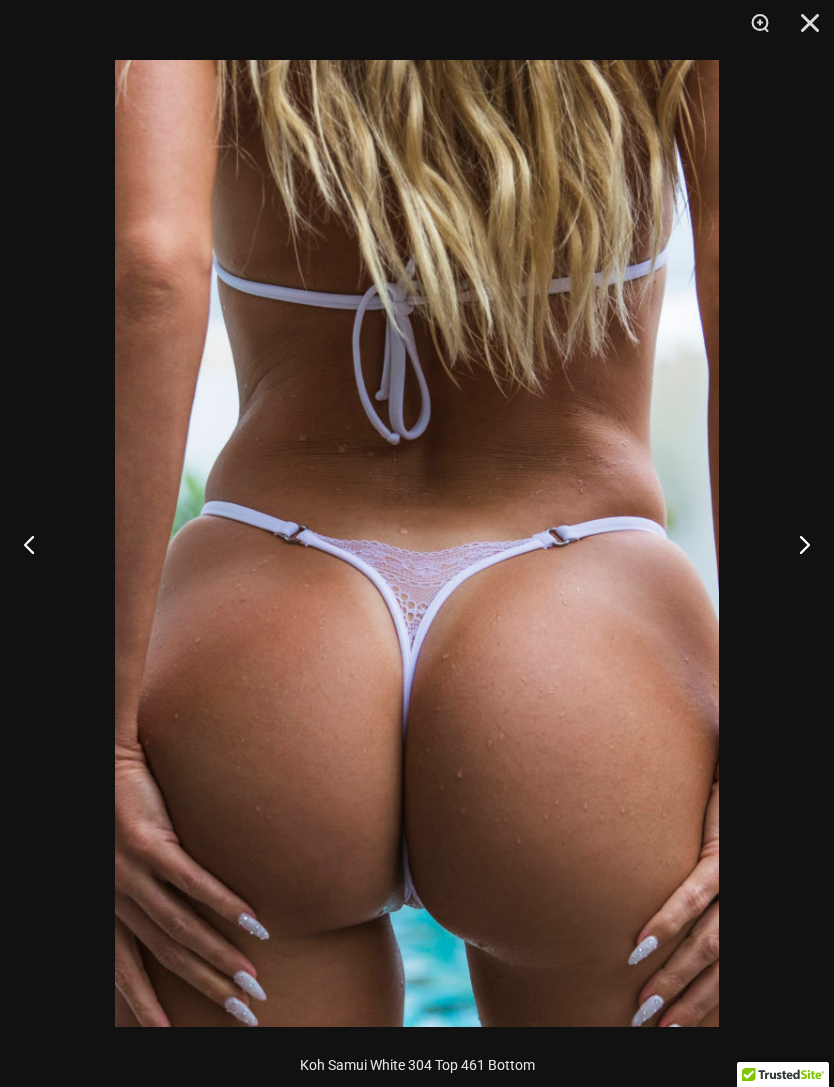 click at bounding box center (796, 544) 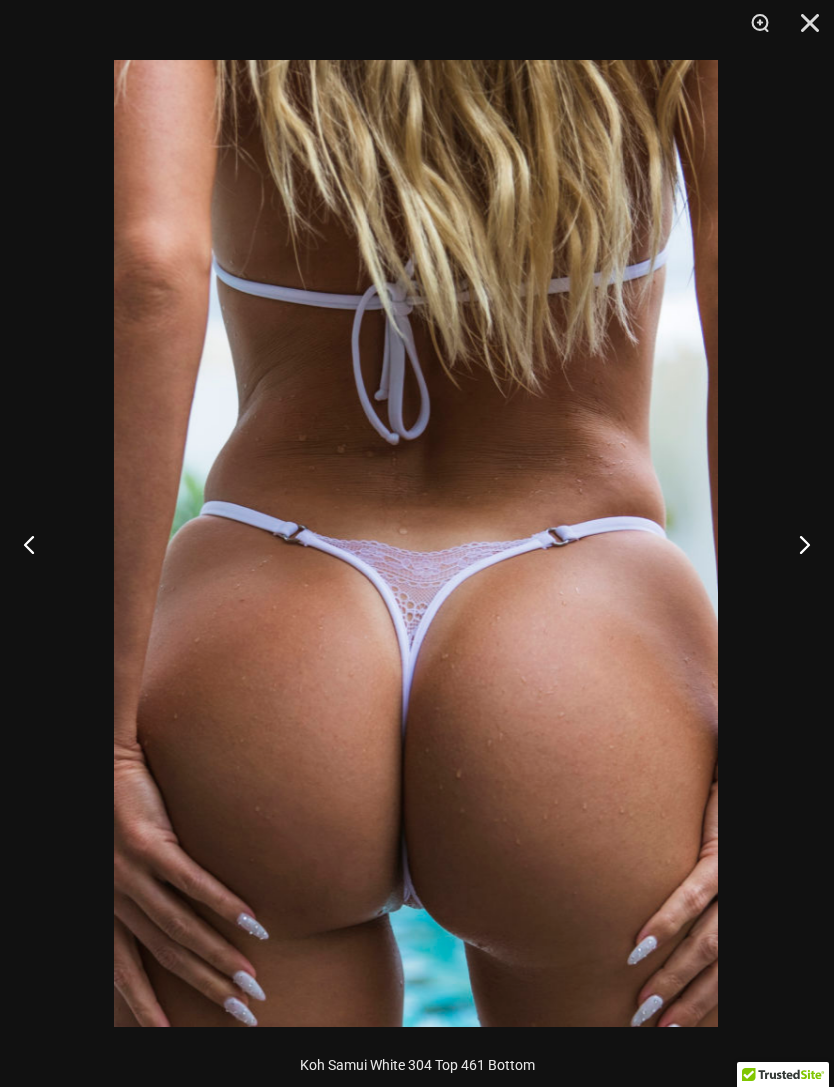 click at bounding box center [803, 30] 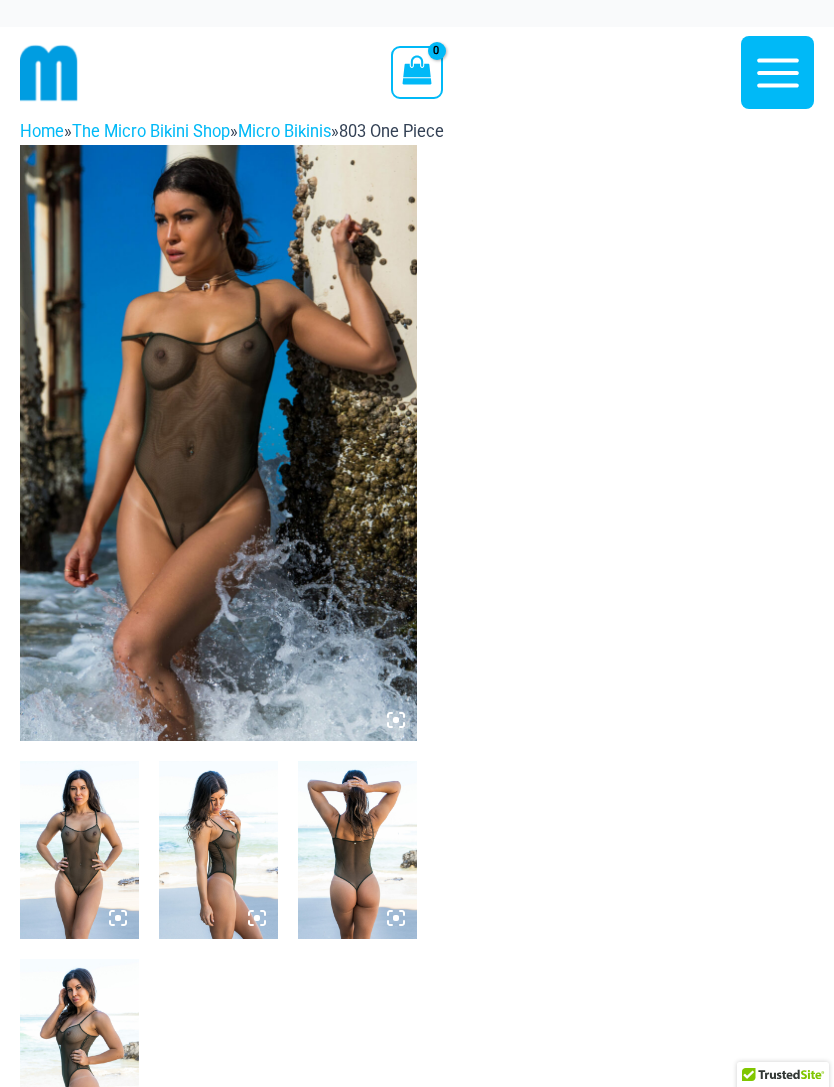 scroll, scrollTop: 0, scrollLeft: 0, axis: both 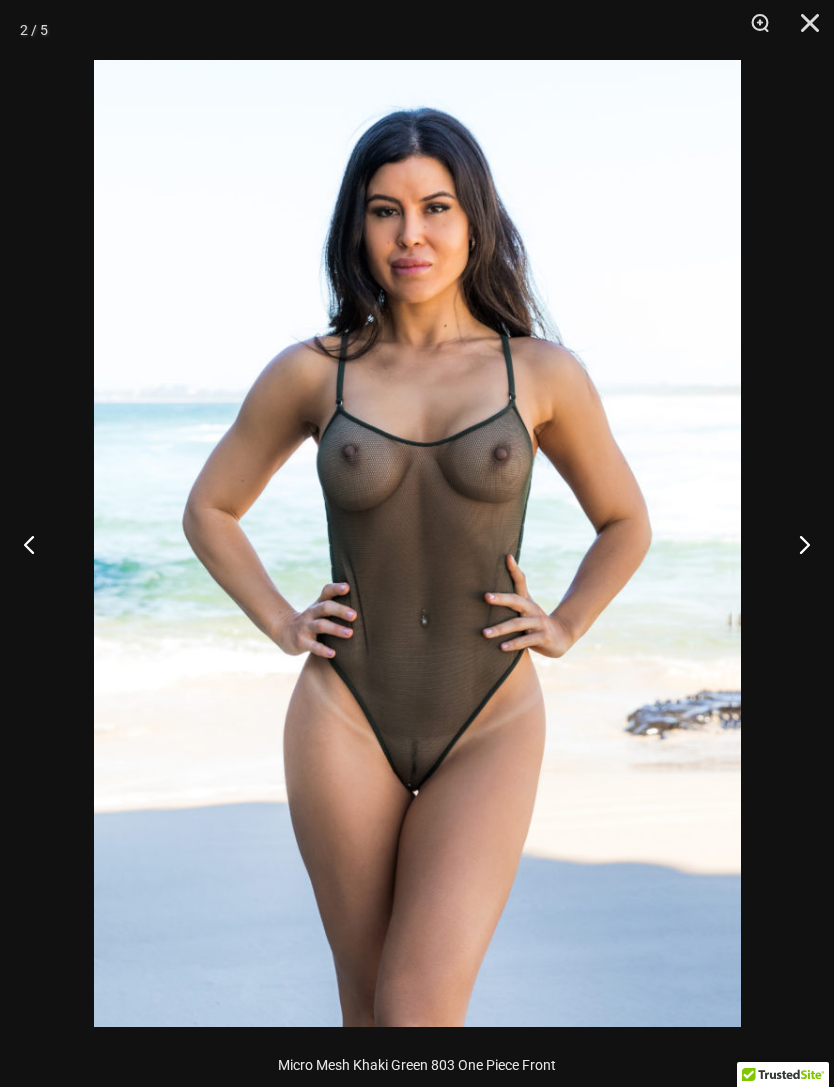 click at bounding box center (796, 544) 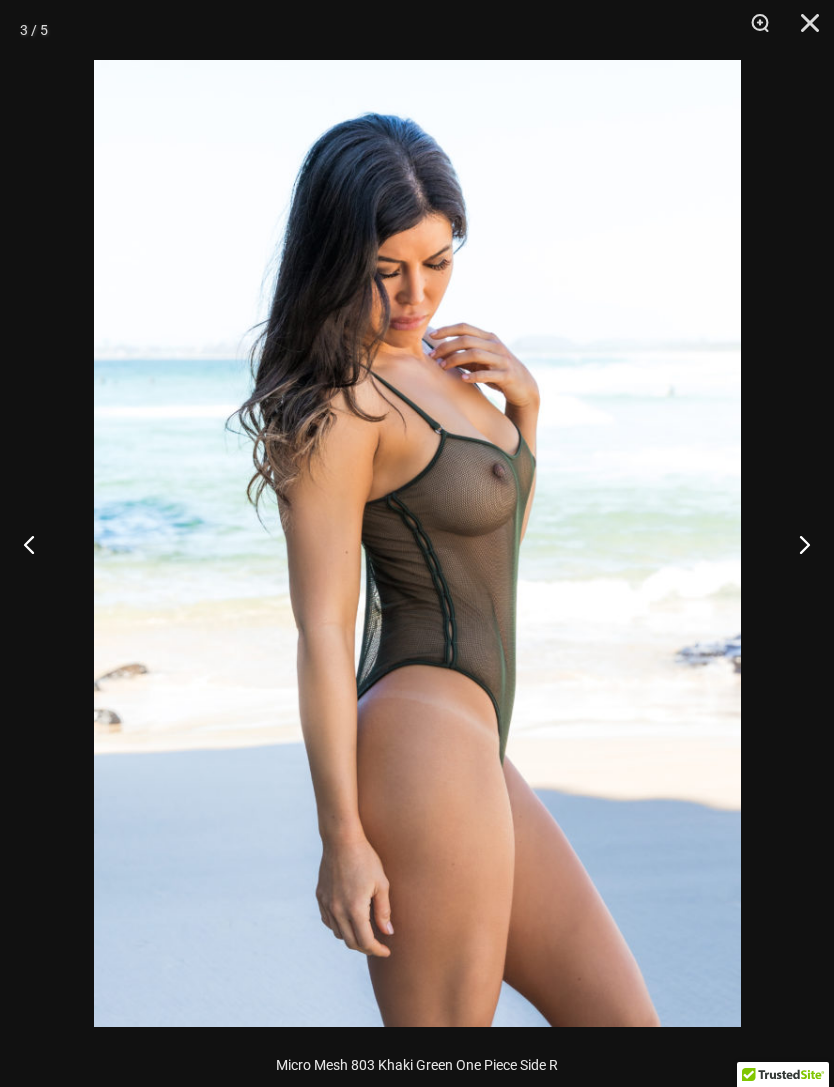 click at bounding box center (796, 544) 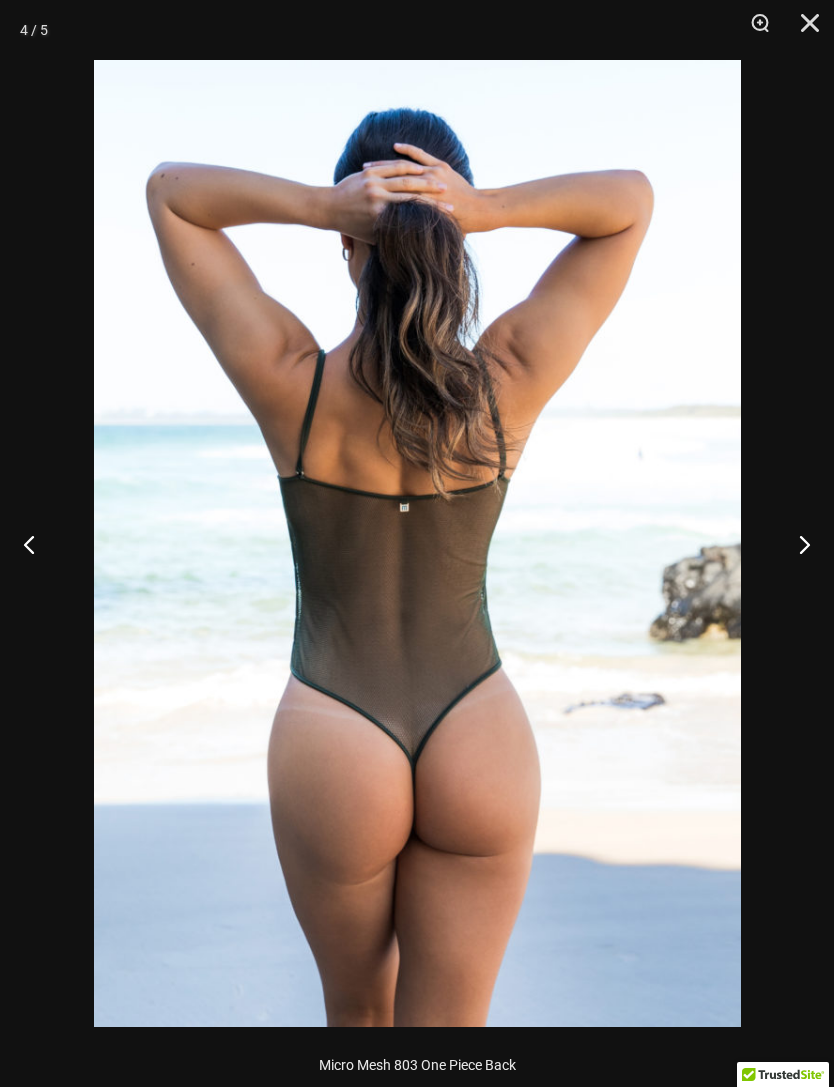 click at bounding box center (796, 544) 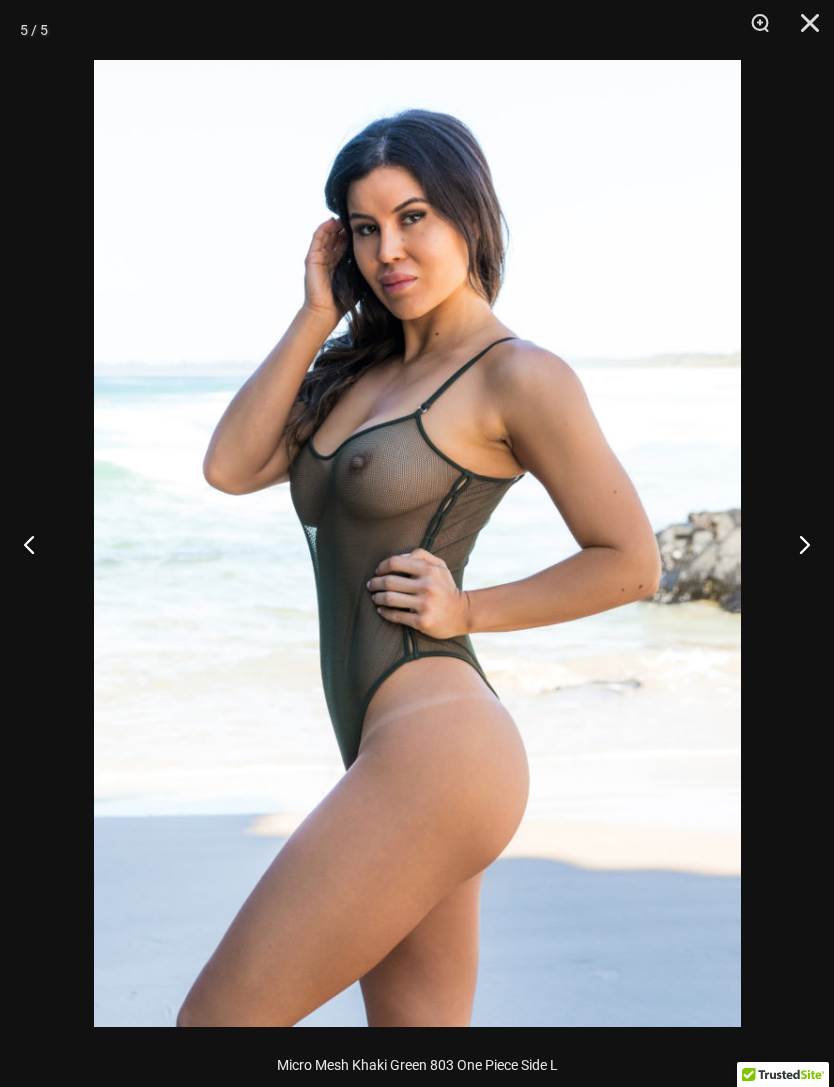 click at bounding box center [796, 544] 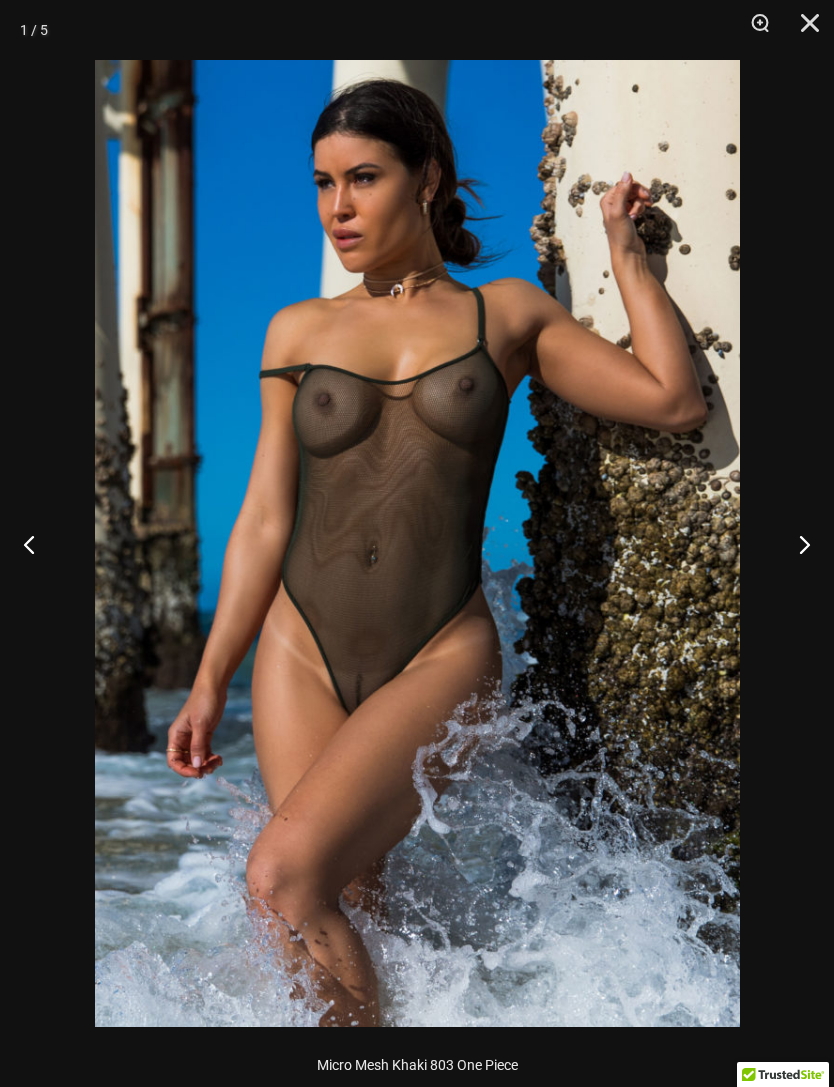 click at bounding box center (803, 30) 